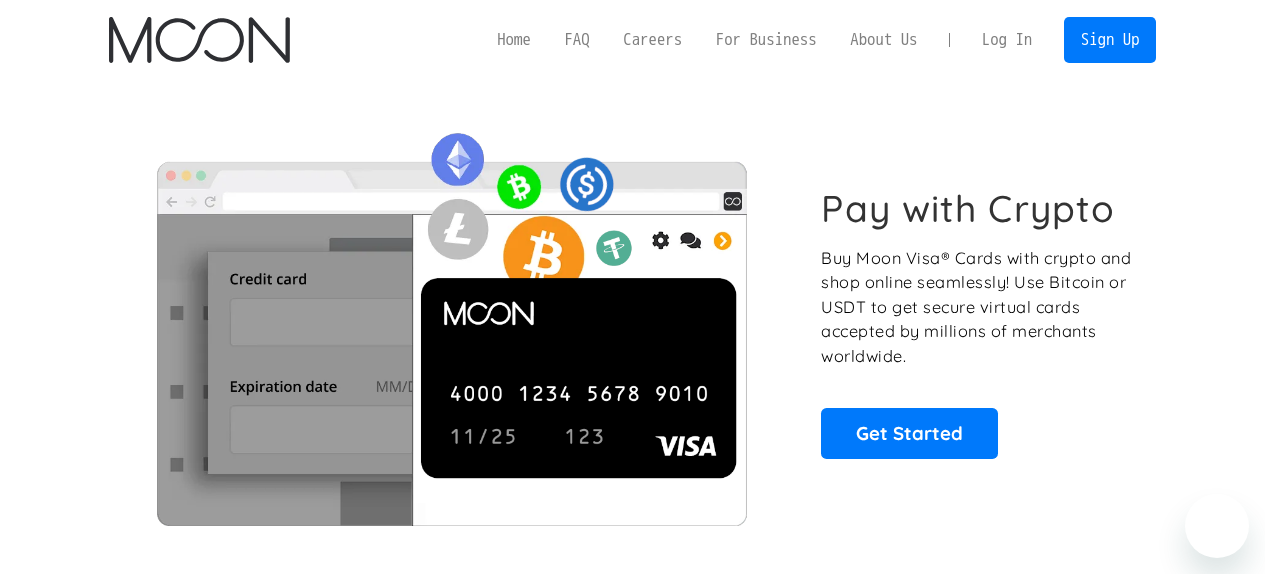 scroll, scrollTop: 668, scrollLeft: 0, axis: vertical 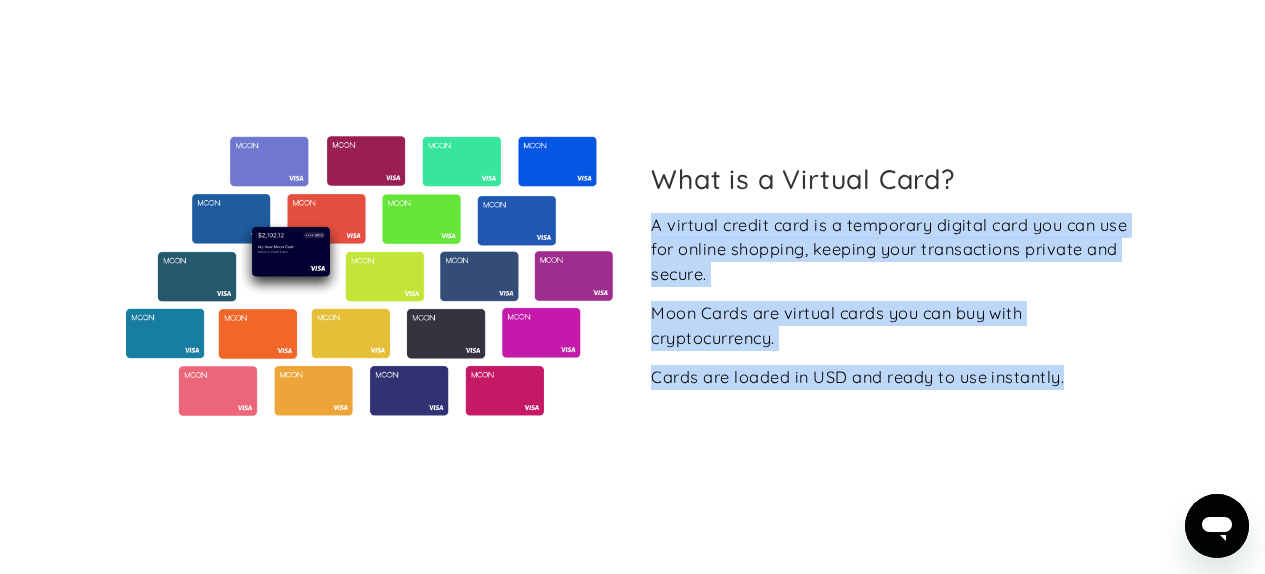 drag, startPoint x: 639, startPoint y: 226, endPoint x: 1095, endPoint y: 418, distance: 494.77267 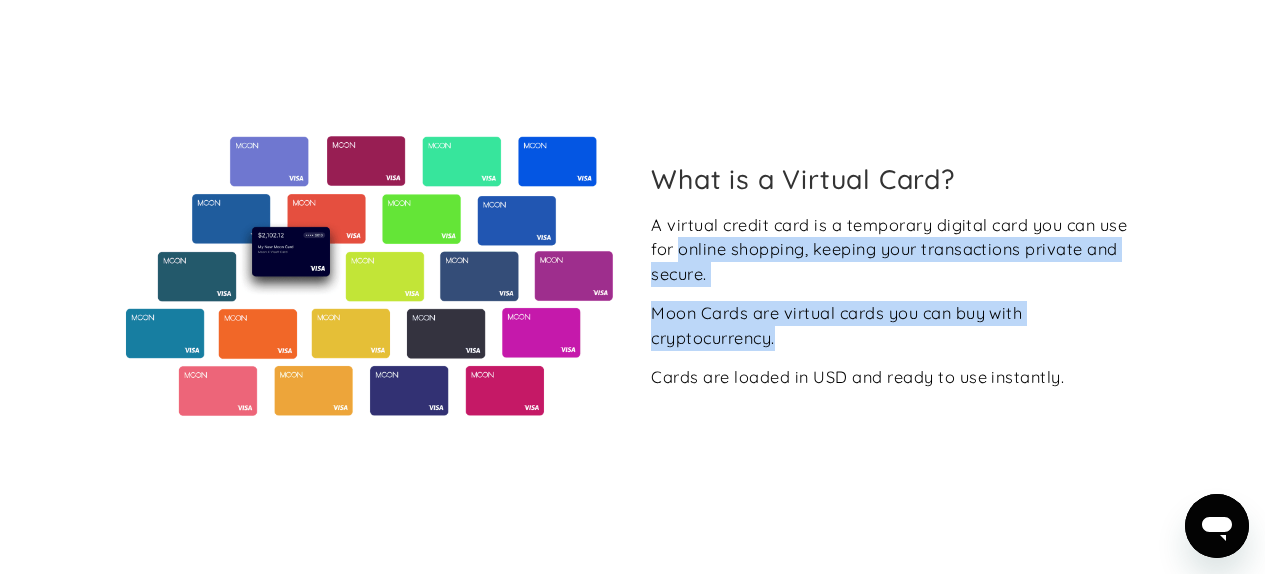 drag, startPoint x: 1053, startPoint y: 388, endPoint x: 677, endPoint y: 241, distance: 403.71402 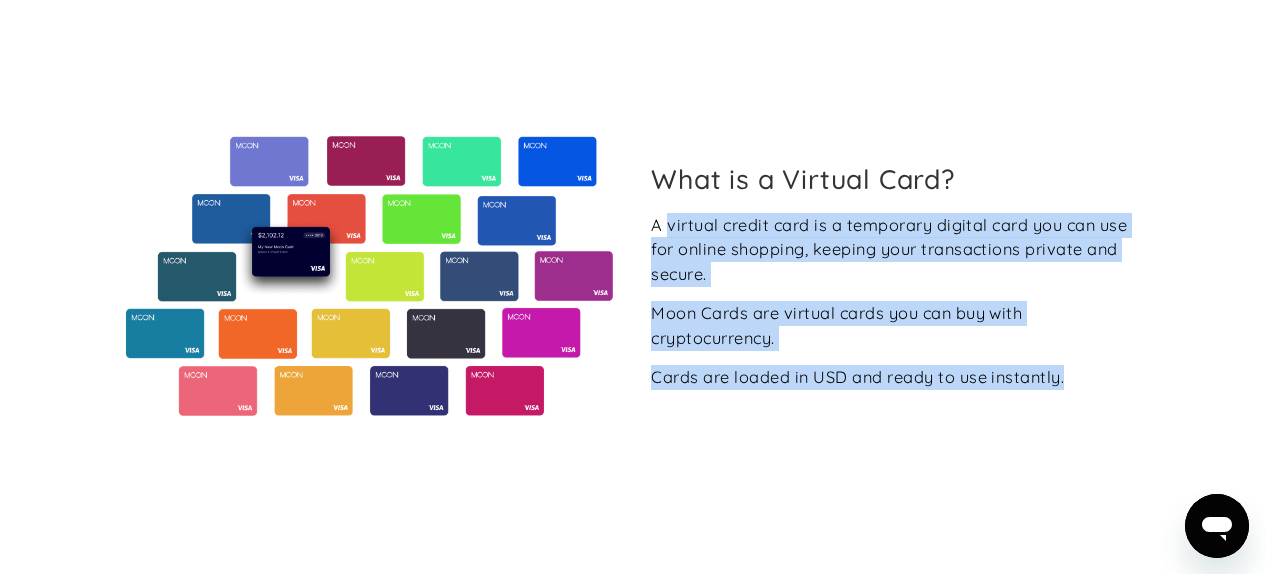 drag, startPoint x: 666, startPoint y: 219, endPoint x: 1092, endPoint y: 397, distance: 461.69254 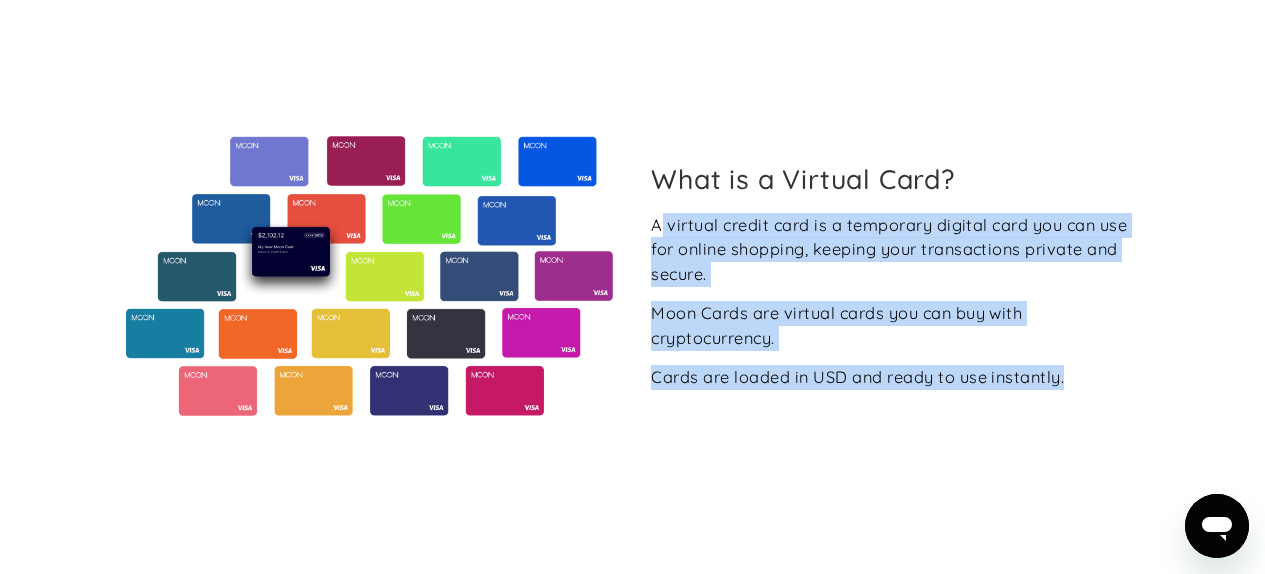 drag, startPoint x: 1097, startPoint y: 395, endPoint x: 661, endPoint y: 224, distance: 468.3343 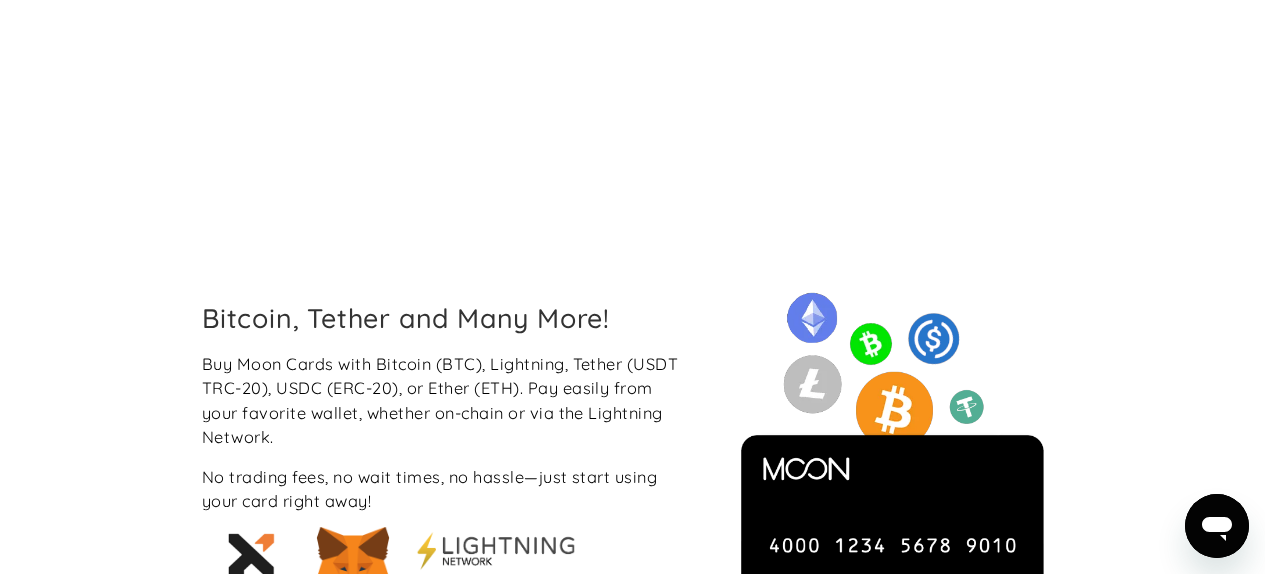 scroll, scrollTop: 1623, scrollLeft: 0, axis: vertical 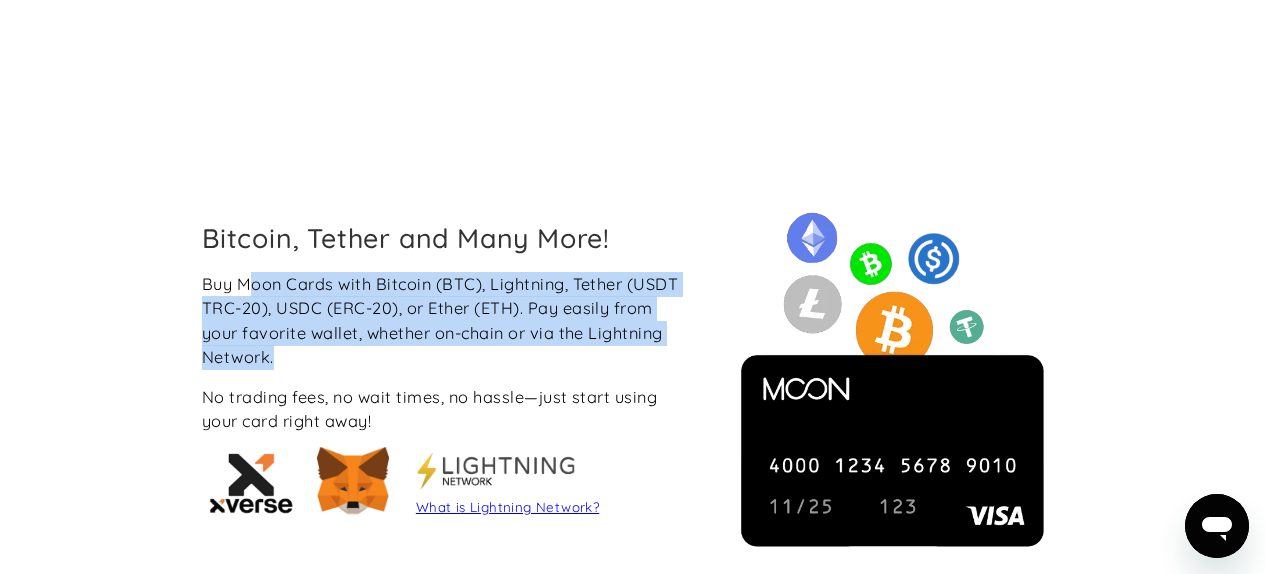 drag, startPoint x: 248, startPoint y: 285, endPoint x: 505, endPoint y: 354, distance: 266.10147 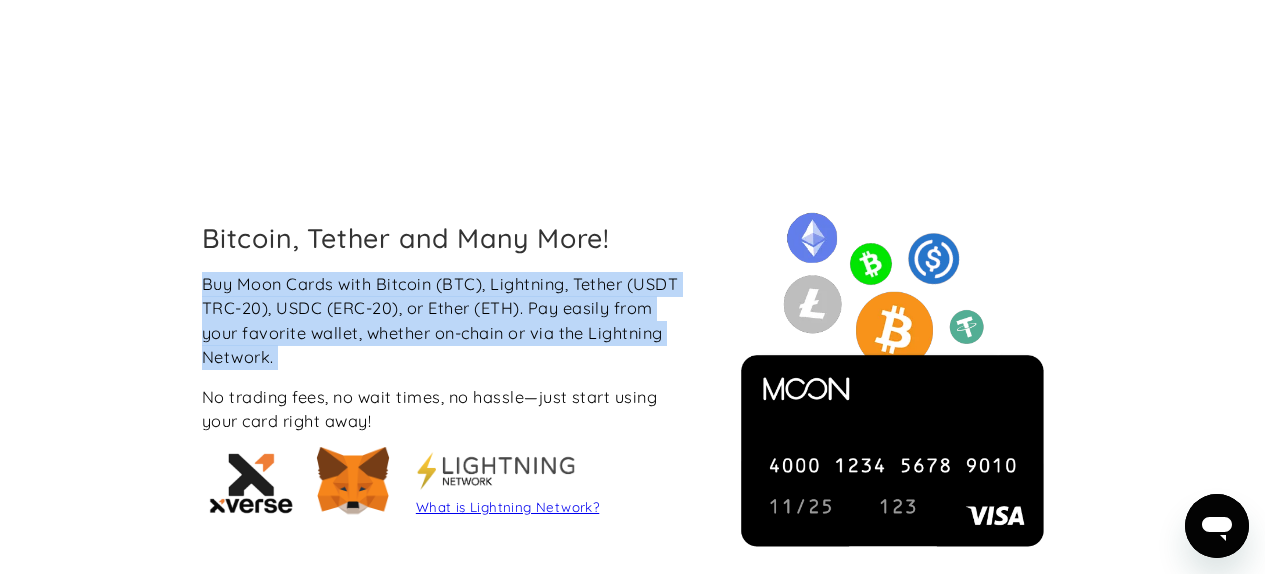 drag, startPoint x: 397, startPoint y: 381, endPoint x: 173, endPoint y: 294, distance: 240.3019 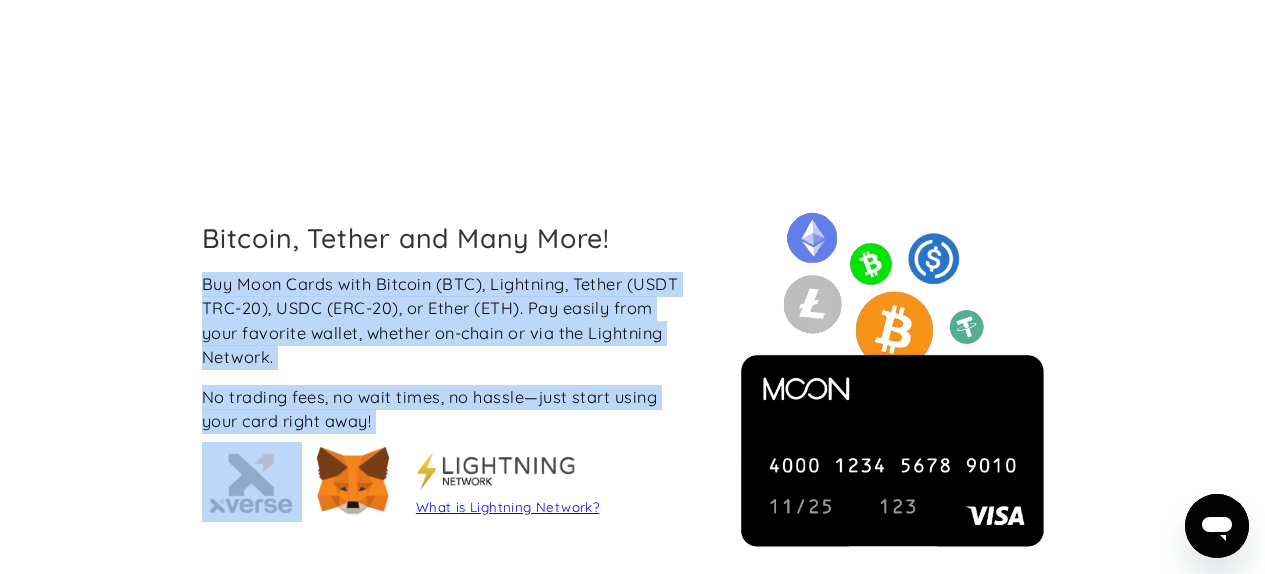 drag, startPoint x: 172, startPoint y: 293, endPoint x: 455, endPoint y: 420, distance: 310.19028 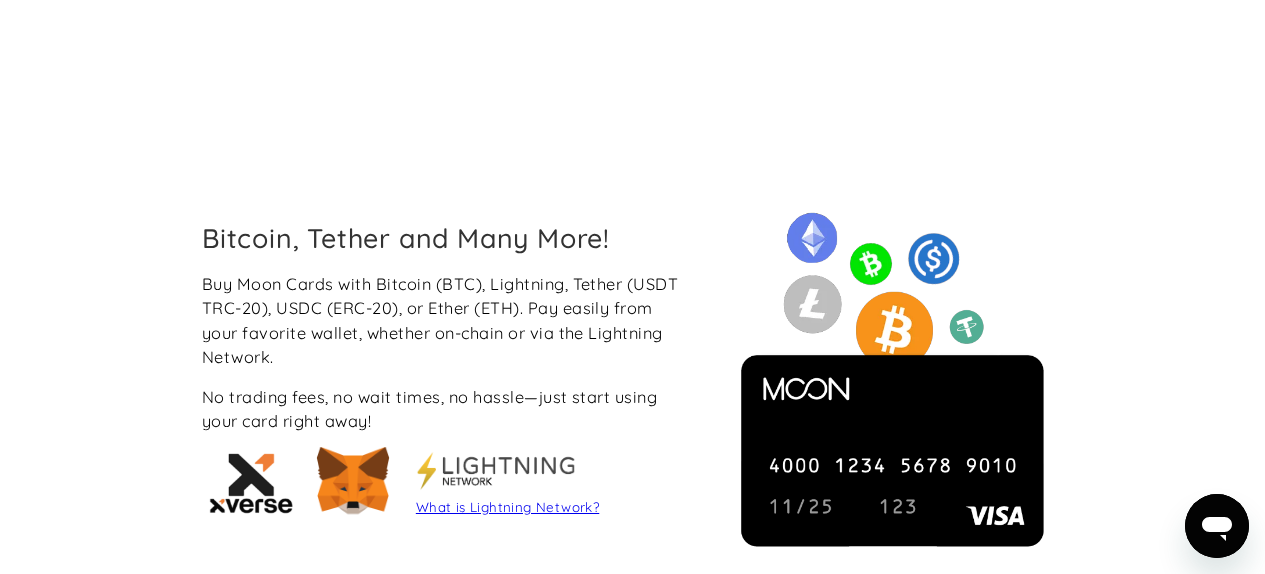 scroll, scrollTop: 1649, scrollLeft: 0, axis: vertical 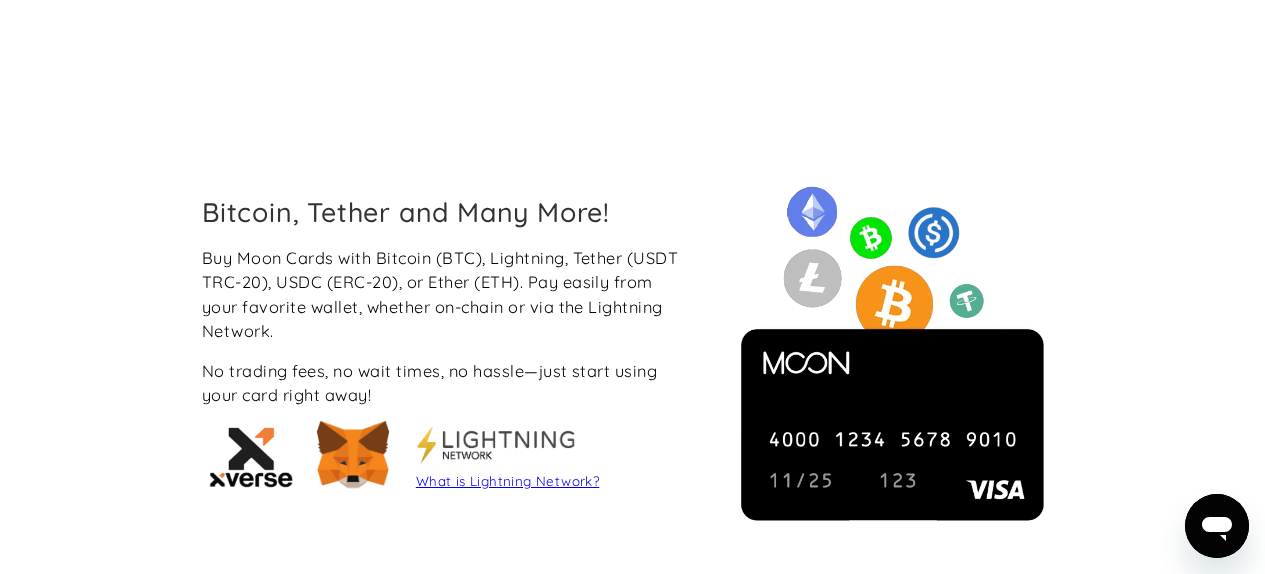 click on "What is Lightning Network?" at bounding box center [507, 481] 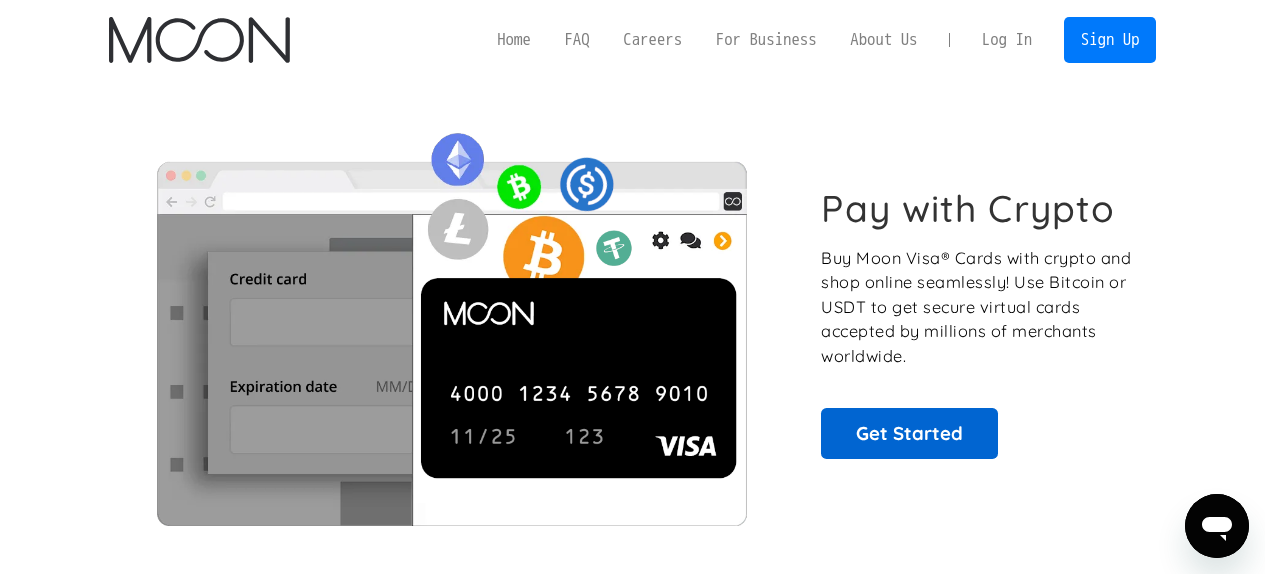 scroll, scrollTop: 25, scrollLeft: 0, axis: vertical 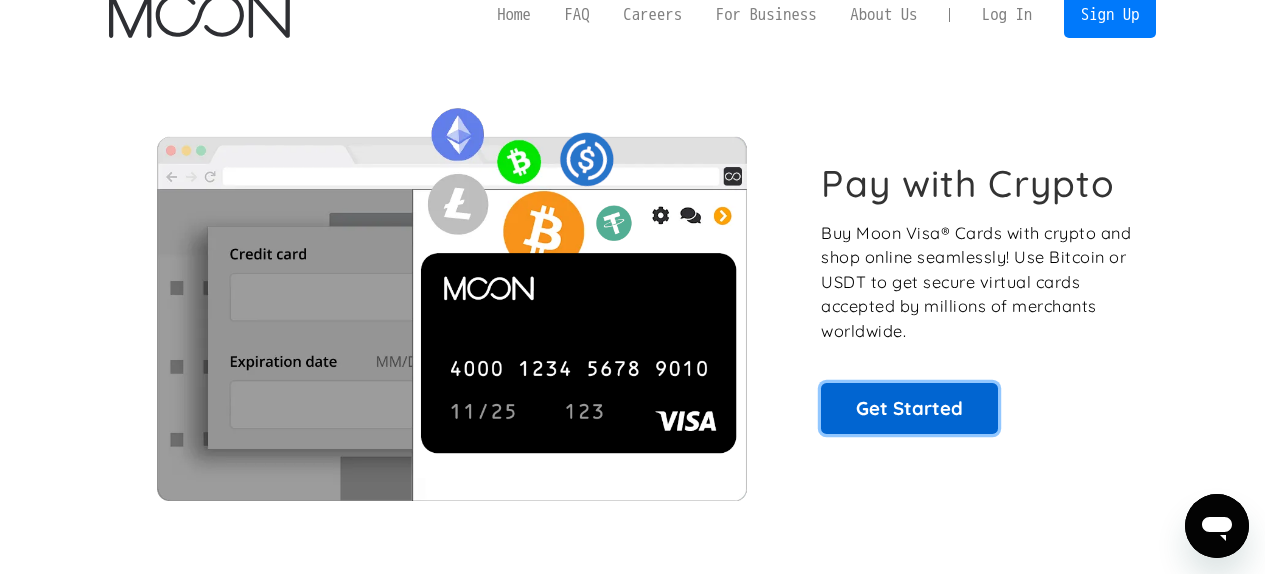 click on "Get Started" at bounding box center [909, 408] 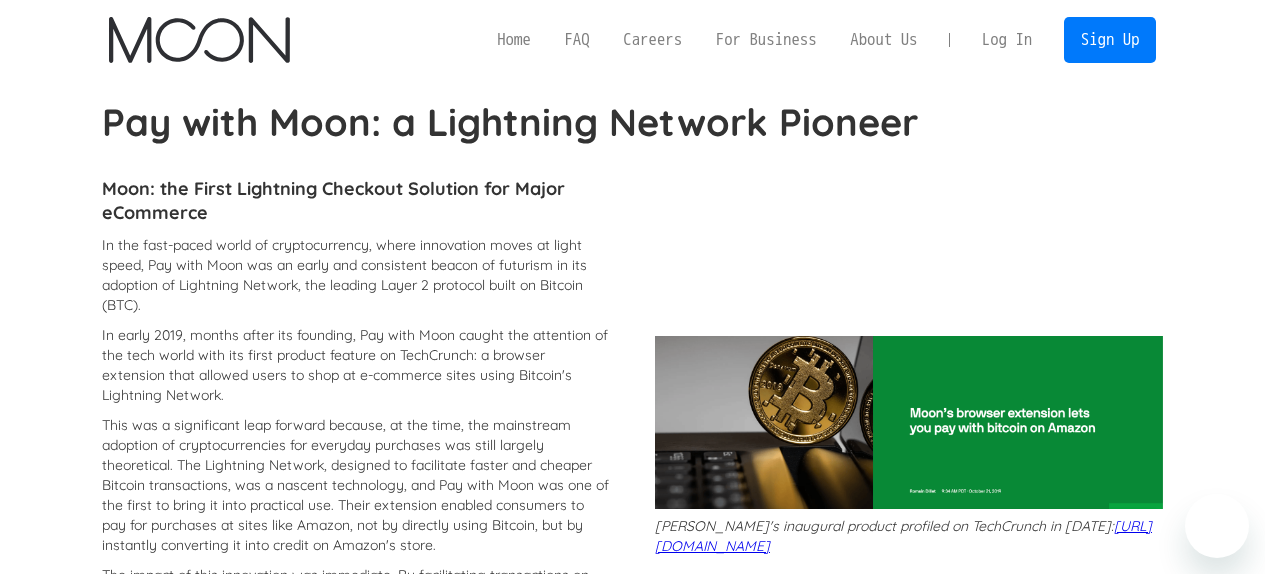 scroll, scrollTop: 0, scrollLeft: 0, axis: both 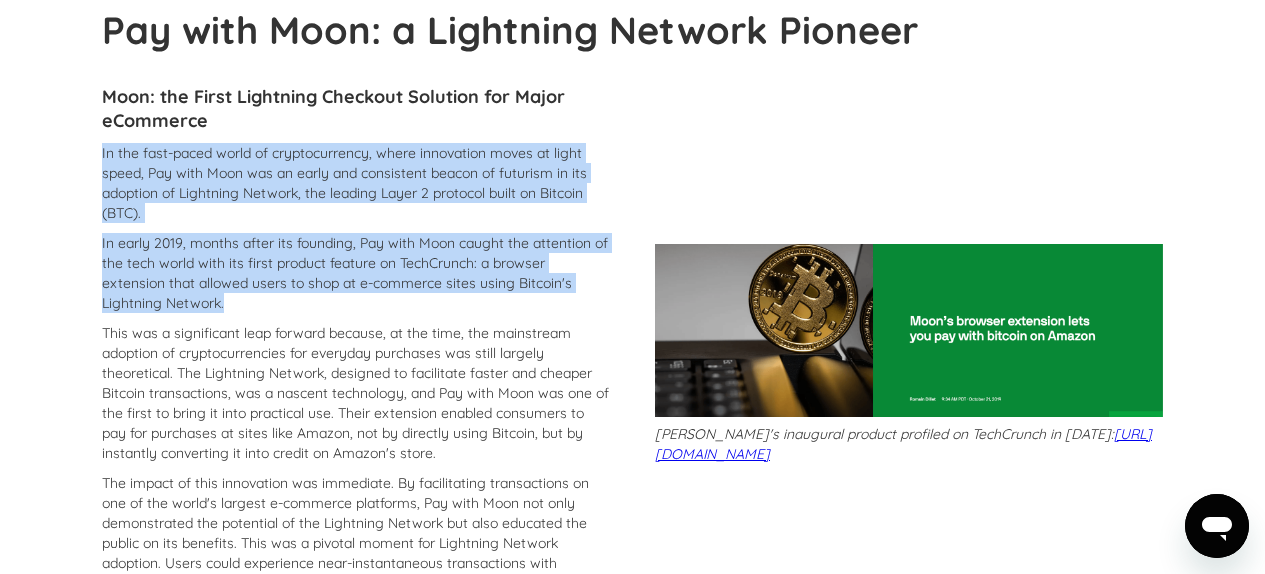 drag, startPoint x: 94, startPoint y: 157, endPoint x: 277, endPoint y: 296, distance: 229.80426 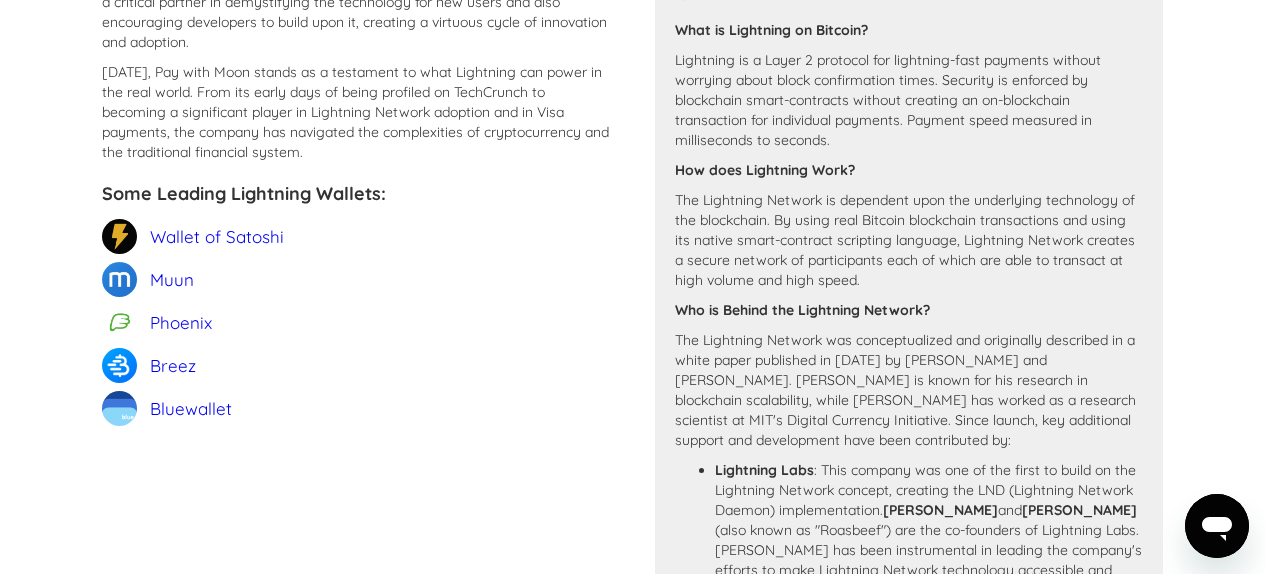 scroll, scrollTop: 1457, scrollLeft: 0, axis: vertical 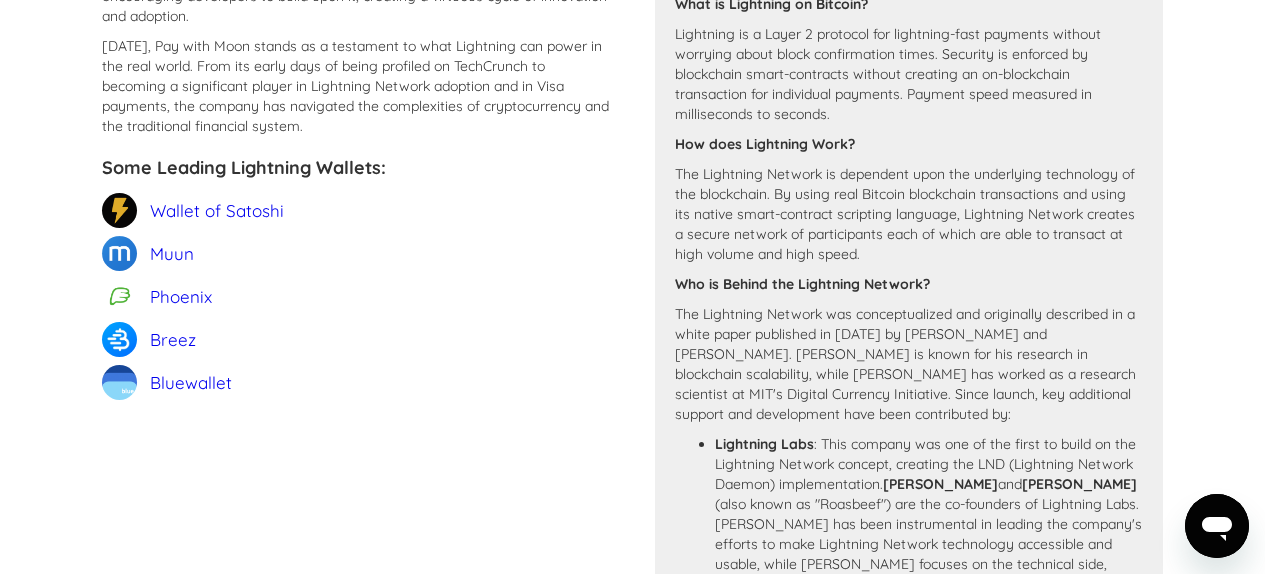 click on "Lightning is a Layer 2 protocol for lightning-fast payments without worrying about block confirmation times. Security is enforced by blockchain smart-contracts without creating an on-blockchain transaction for individual payments. Payment speed measured in milliseconds to seconds." at bounding box center [909, 74] 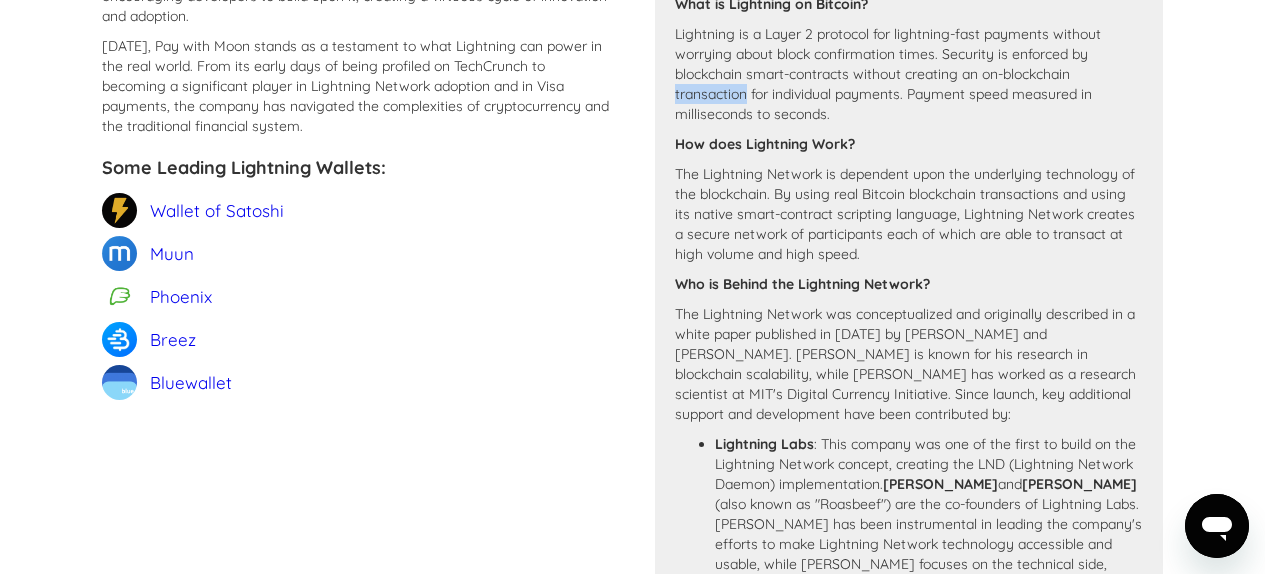 click on "Lightning is a Layer 2 protocol for lightning-fast payments without worrying about block confirmation times. Security is enforced by blockchain smart-contracts without creating an on-blockchain transaction for individual payments. Payment speed measured in milliseconds to seconds." at bounding box center [909, 74] 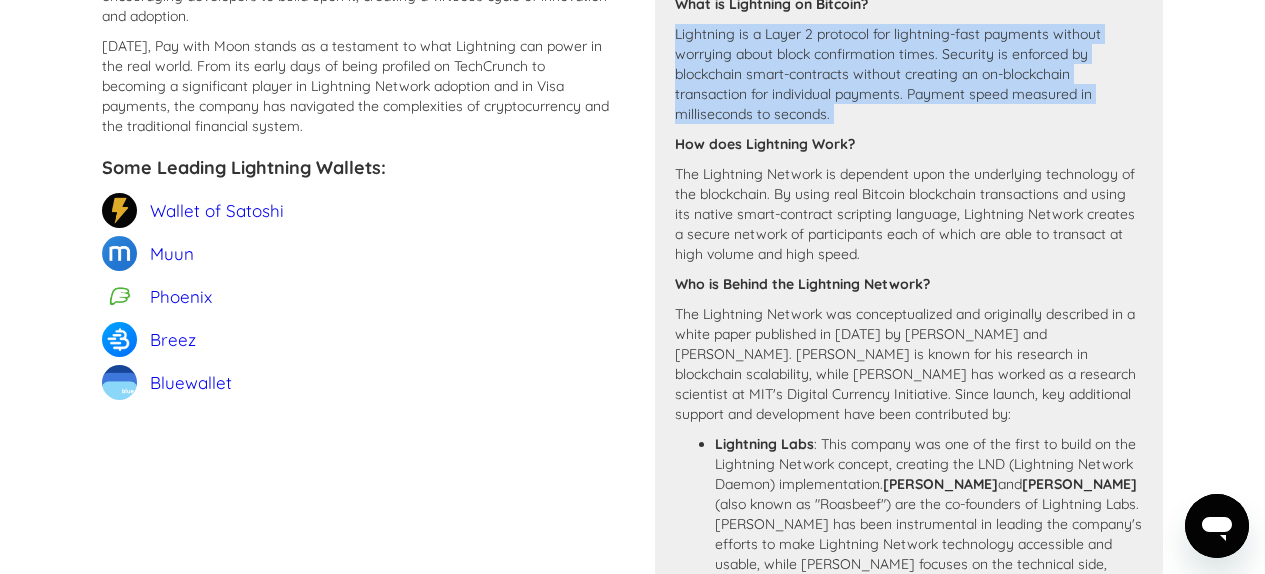 click on "Lightning is a Layer 2 protocol for lightning-fast payments without worrying about block confirmation times. Security is enforced by blockchain smart-contracts without creating an on-blockchain transaction for individual payments. Payment speed measured in milliseconds to seconds." at bounding box center (909, 74) 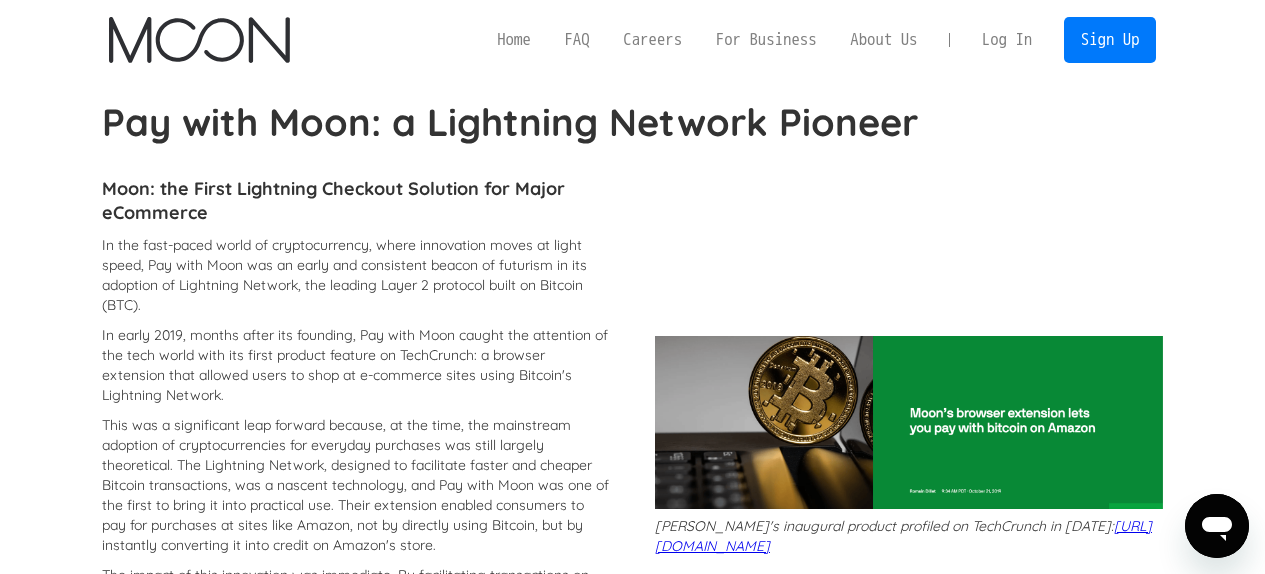scroll, scrollTop: 1729, scrollLeft: 0, axis: vertical 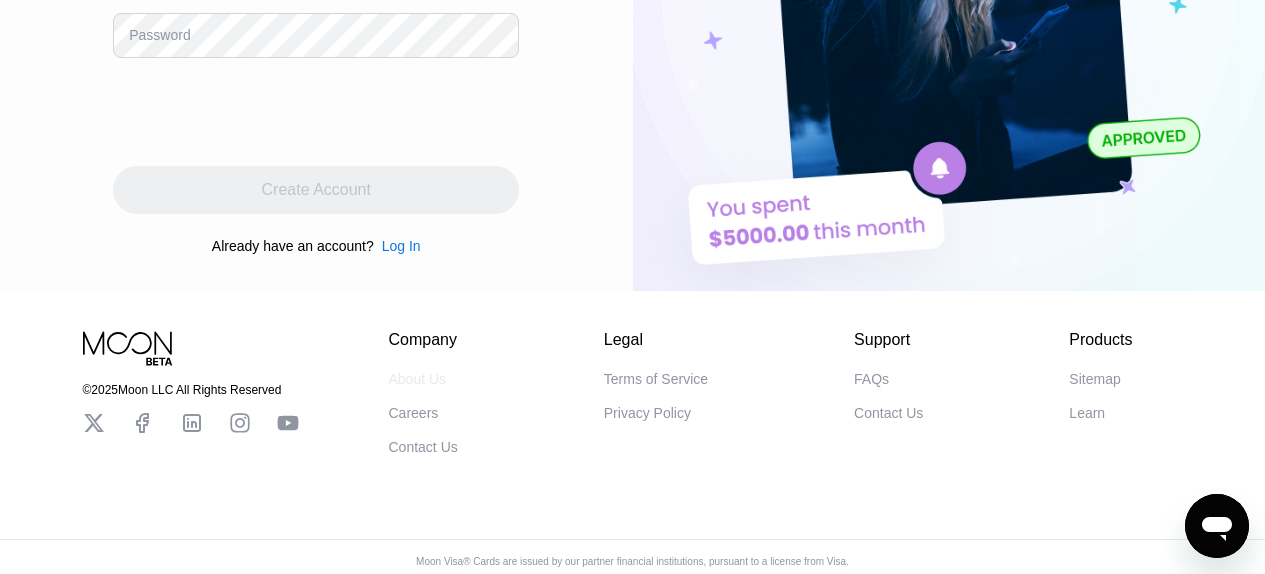 click on "About Us" at bounding box center [418, 379] 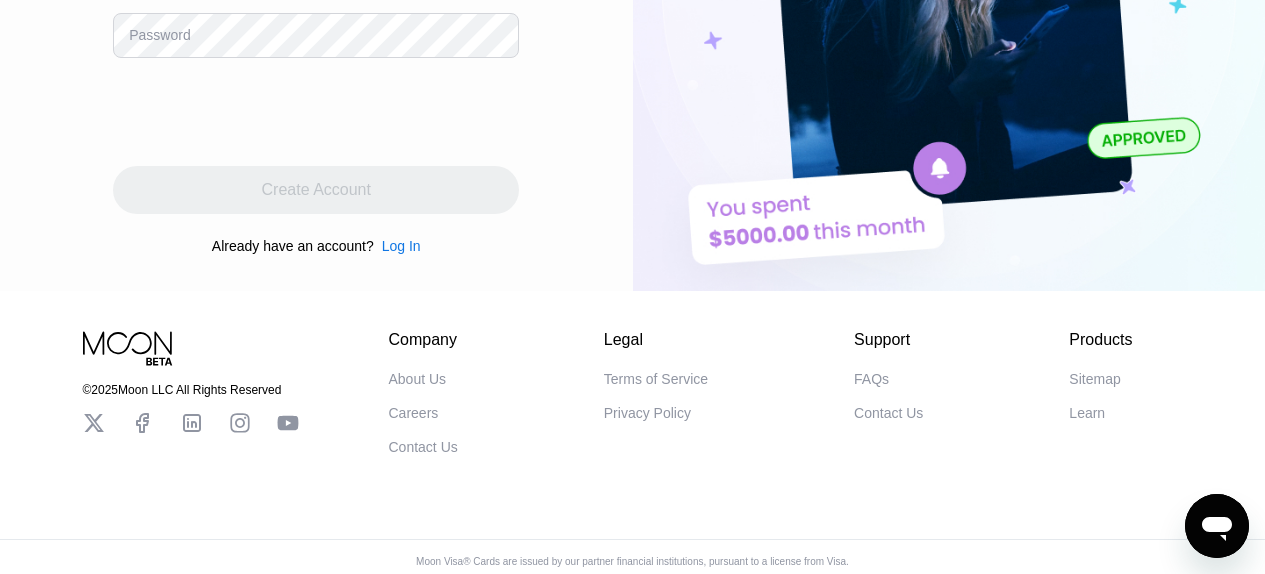 click on "FAQs" at bounding box center (871, 379) 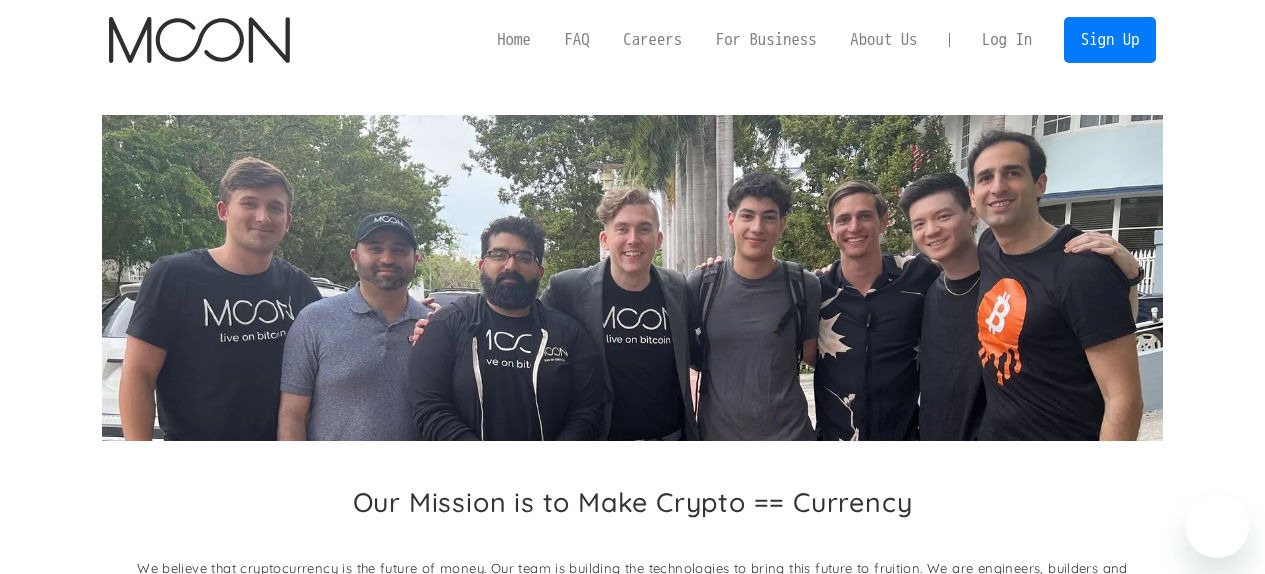 scroll, scrollTop: 349, scrollLeft: 0, axis: vertical 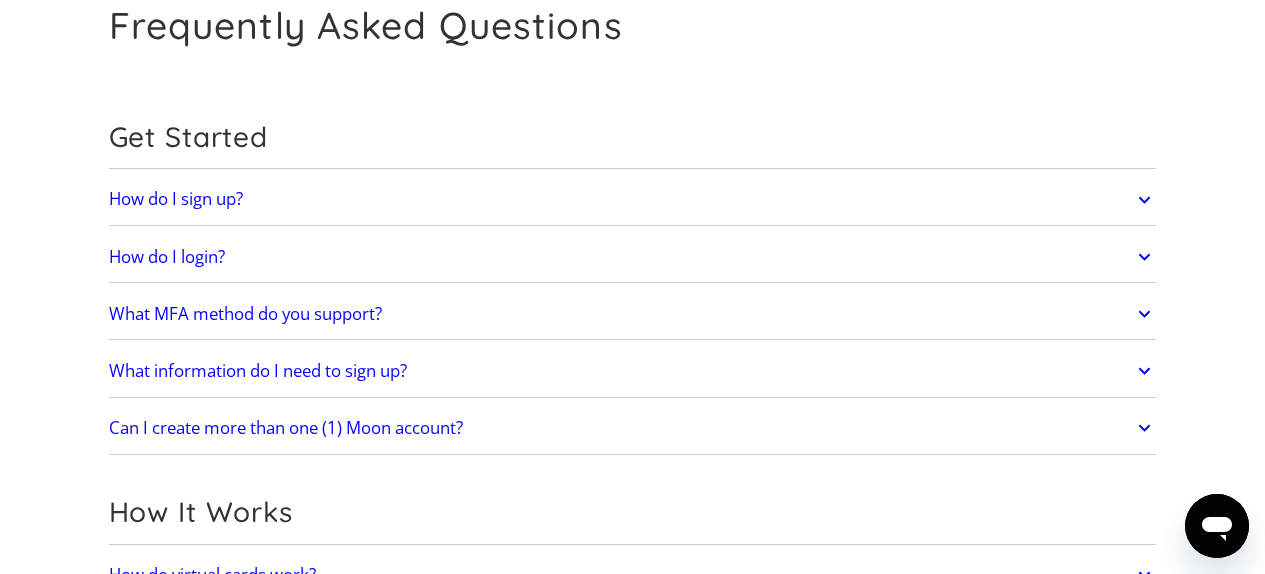click on "How do I sign up?" at bounding box center [176, 199] 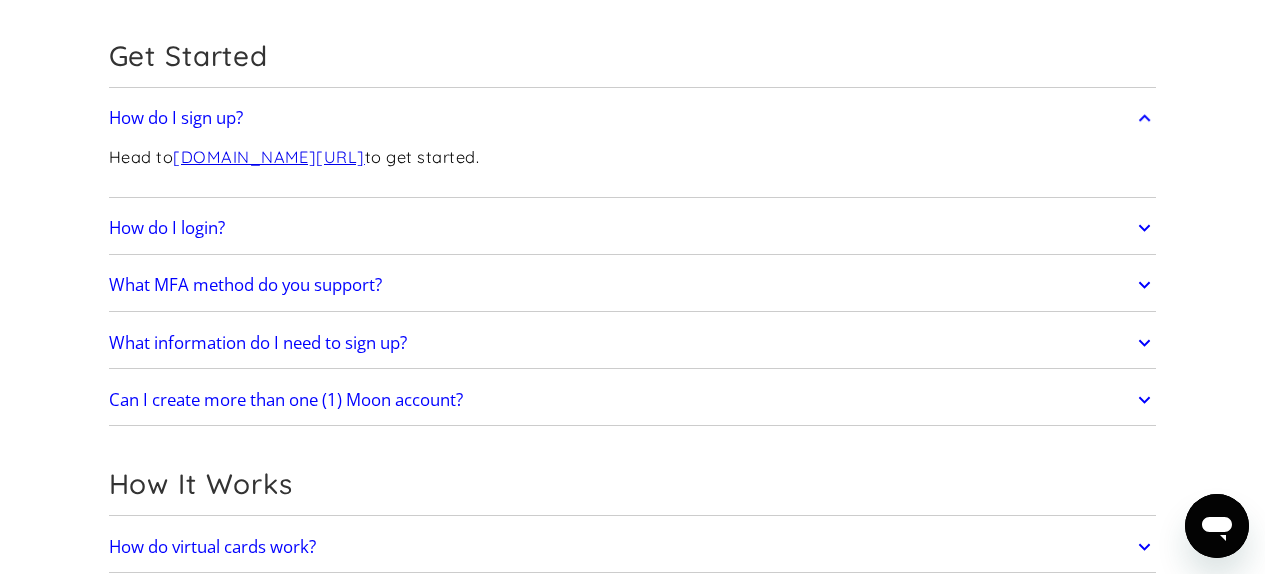 click on "How do I login?" at bounding box center [633, 228] 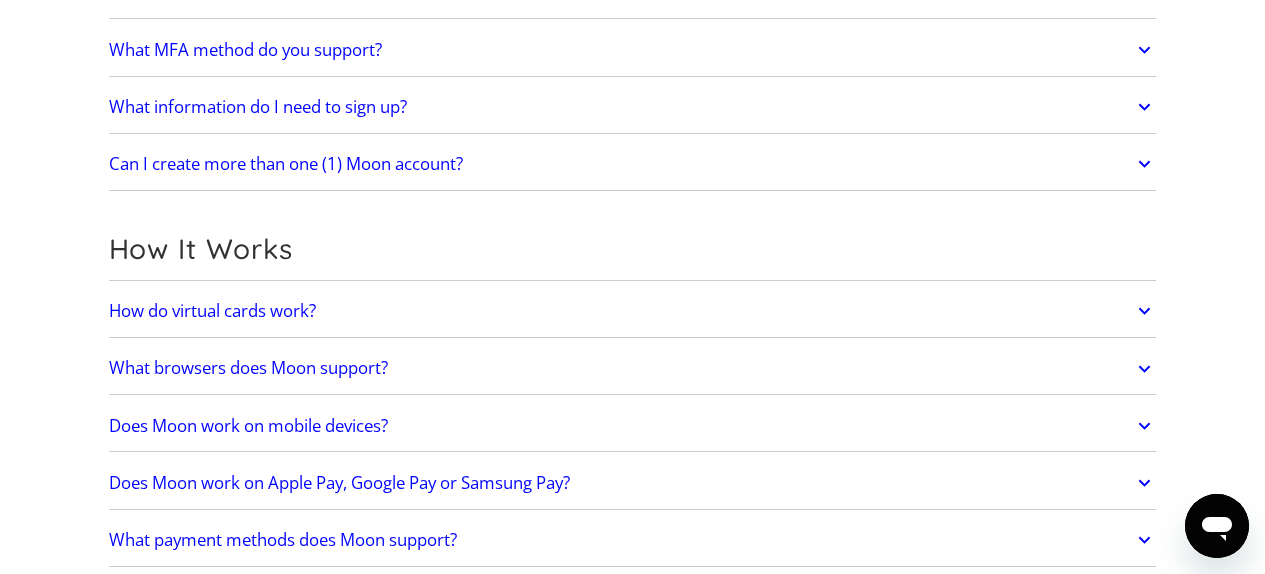 scroll, scrollTop: 604, scrollLeft: 0, axis: vertical 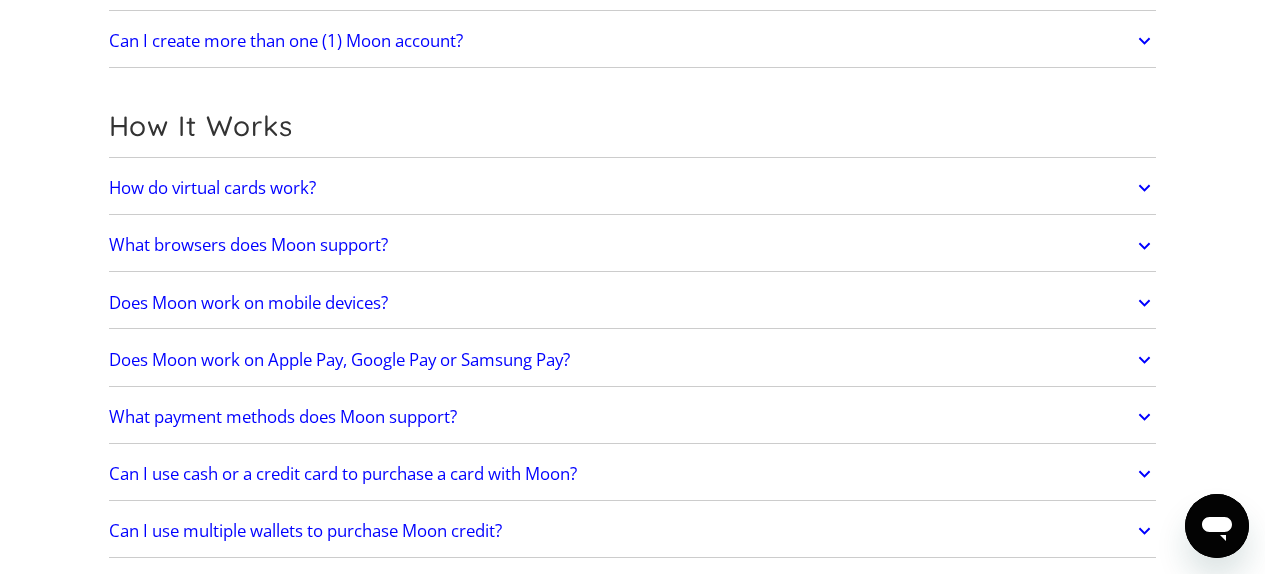 click on "How do virtual cards work?" at bounding box center [212, 188] 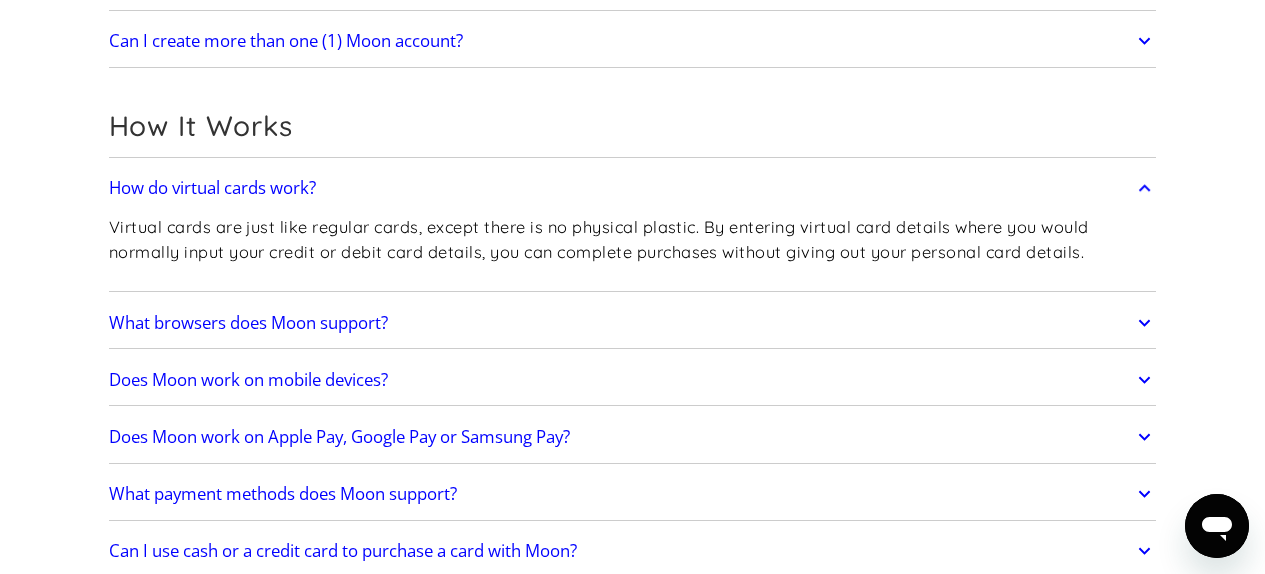 click on "Virtual cards are just like regular cards, except there is no physical plastic. By entering virtual card details where you would normally input your credit or debit card details, you can complete purchases without giving out your personal card details." at bounding box center [633, 239] 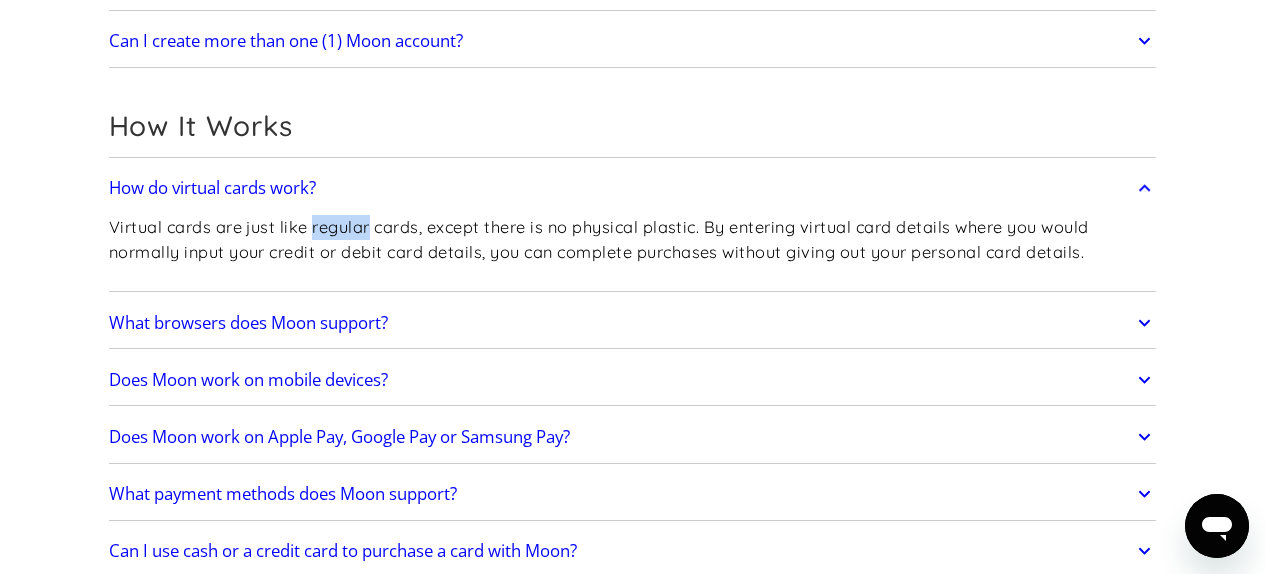 click on "Virtual cards are just like regular cards, except there is no physical plastic. By entering virtual card details where you would normally input your credit or debit card details, you can complete purchases without giving out your personal card details." at bounding box center [633, 239] 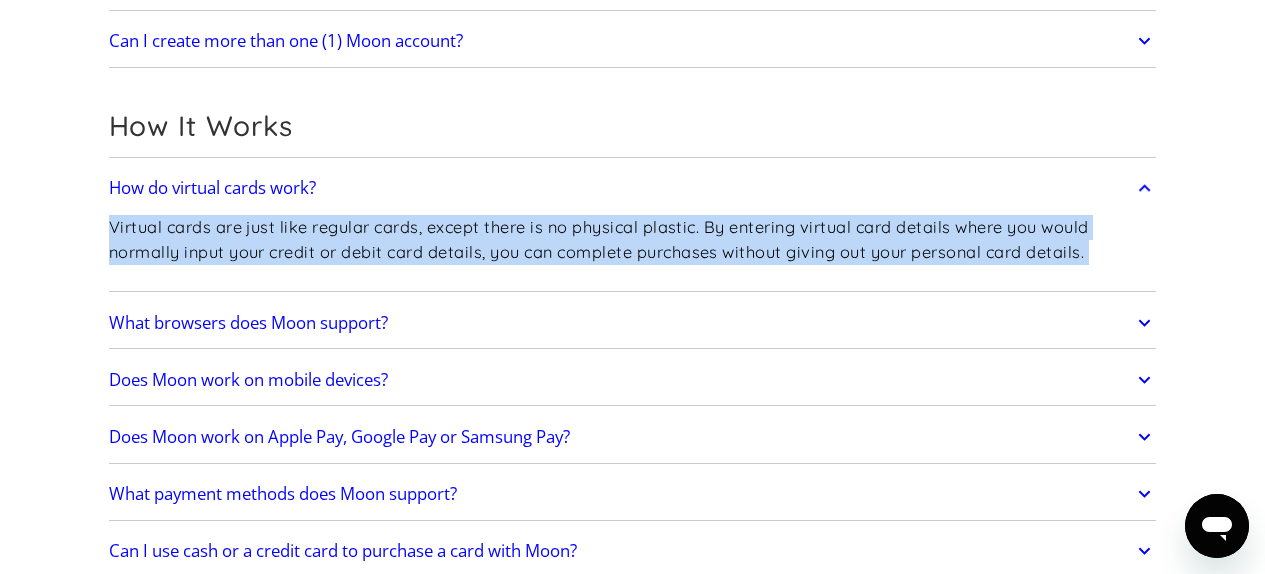 click on "Virtual cards are just like regular cards, except there is no physical plastic. By entering virtual card details where you would normally input your credit or debit card details, you can complete purchases without giving out your personal card details." at bounding box center [633, 239] 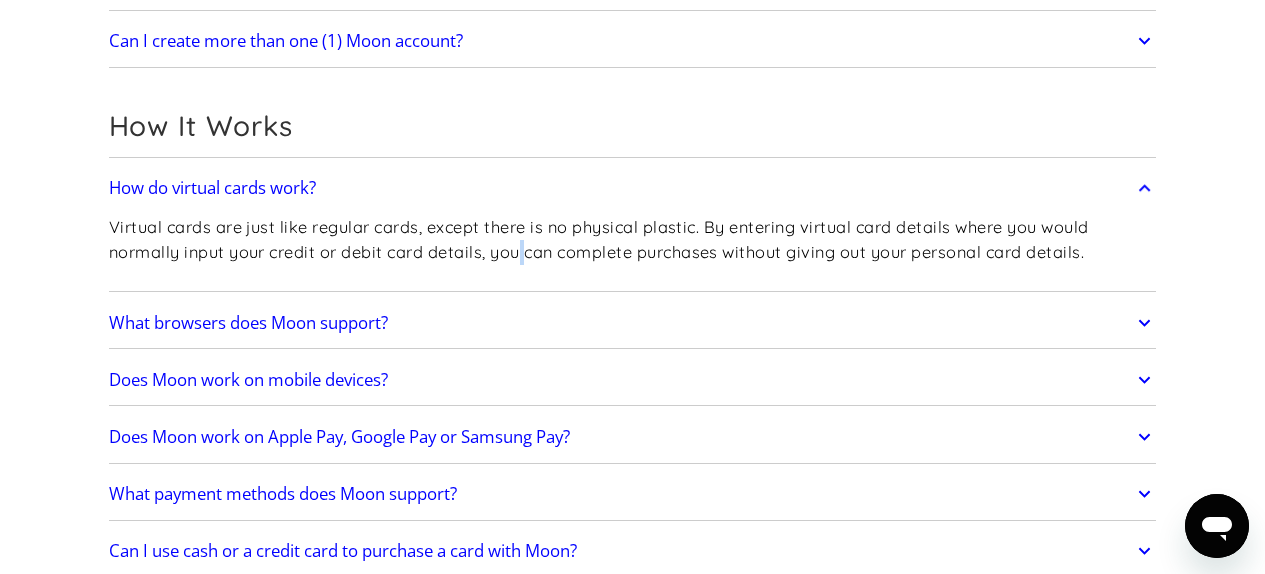 click on "Virtual cards are just like regular cards, except there is no physical plastic. By entering virtual card details where you would normally input your credit or debit card details, you can complete purchases without giving out your personal card details." at bounding box center (633, 239) 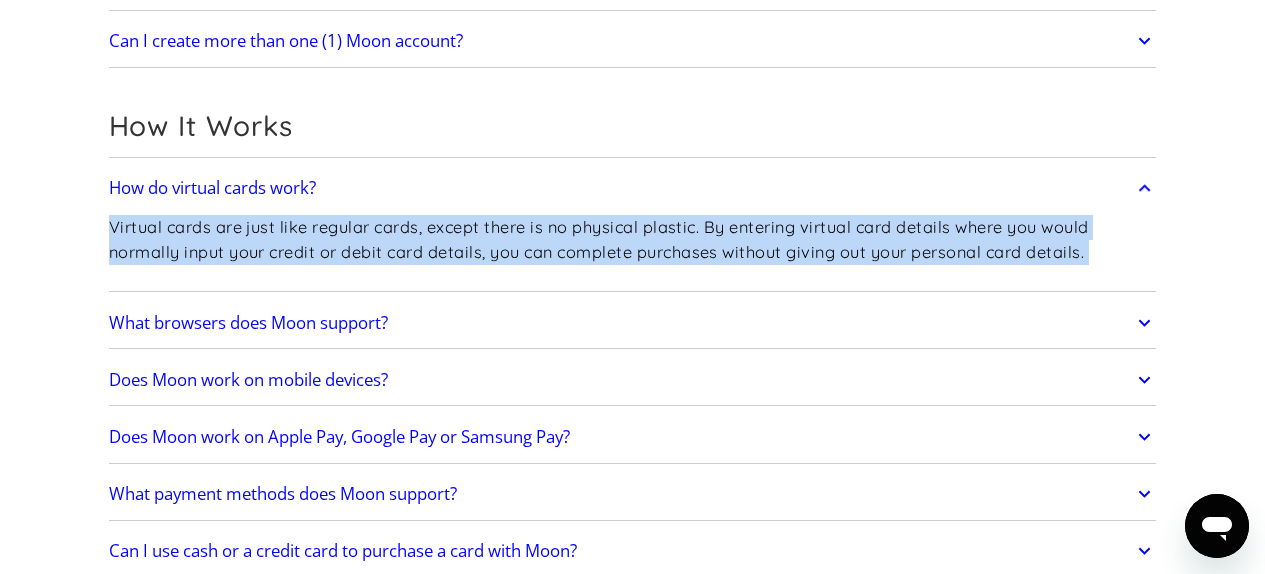 click on "Virtual cards are just like regular cards, except there is no physical plastic. By entering virtual card details where you would normally input your credit or debit card details, you can complete purchases without giving out your personal card details." at bounding box center (633, 239) 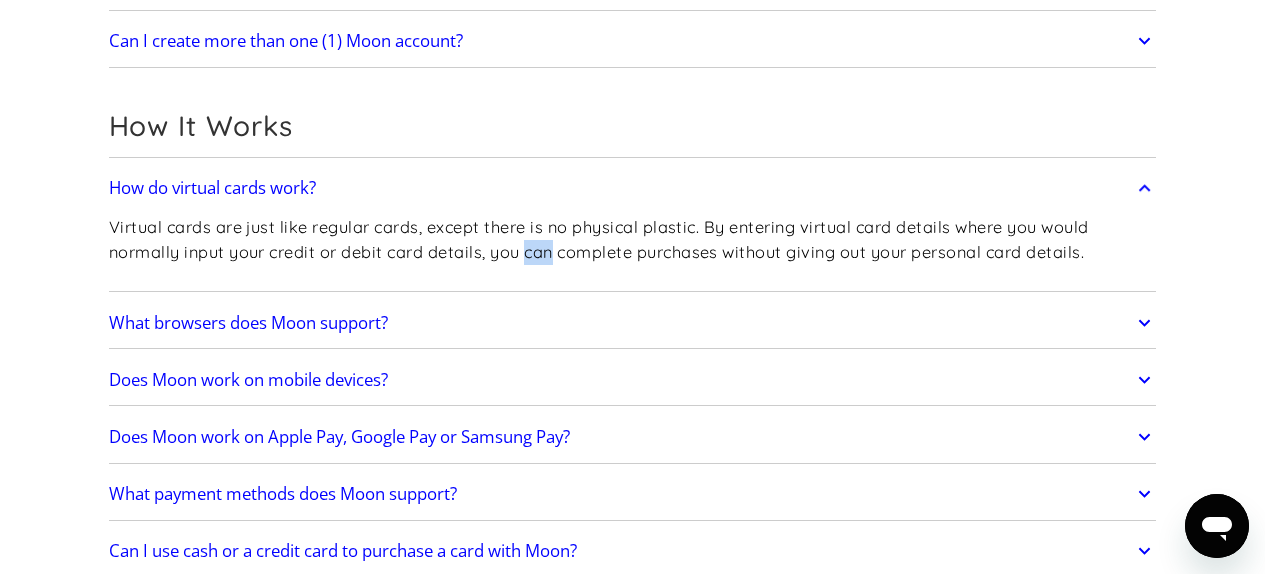 click on "Virtual cards are just like regular cards, except there is no physical plastic. By entering virtual card details where you would normally input your credit or debit card details, you can complete purchases without giving out your personal card details." at bounding box center [633, 239] 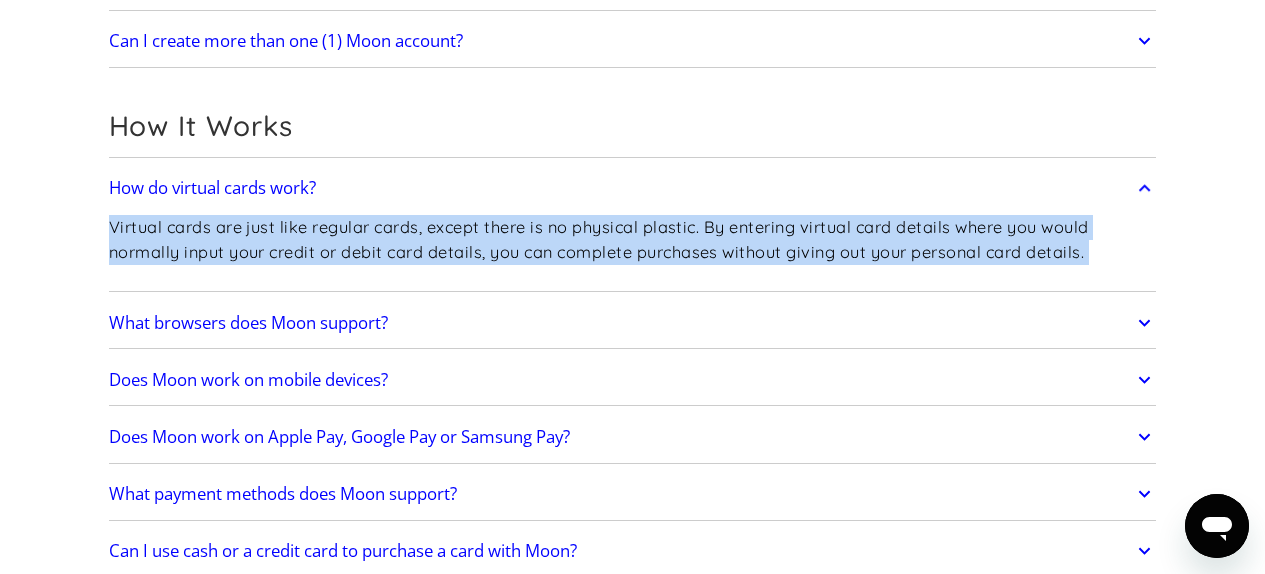 click on "Virtual cards are just like regular cards, except there is no physical plastic. By entering virtual card details where you would normally input your credit or debit card details, you can complete purchases without giving out your personal card details." at bounding box center [633, 239] 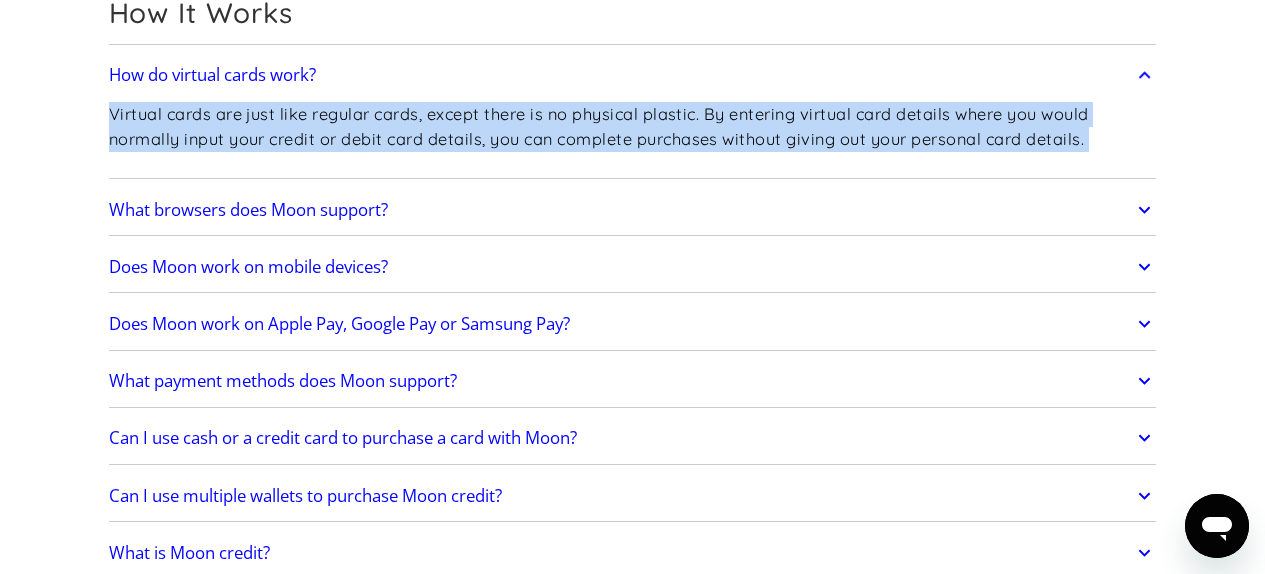 click on "What browsers does Moon support?" at bounding box center (248, 210) 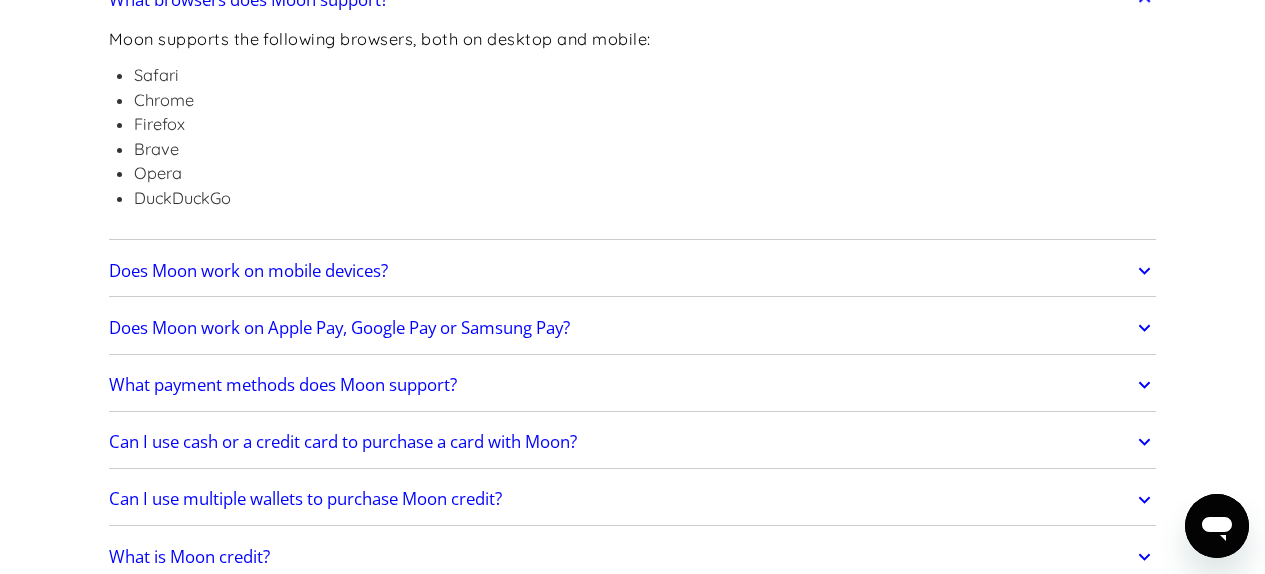 scroll, scrollTop: 1030, scrollLeft: 0, axis: vertical 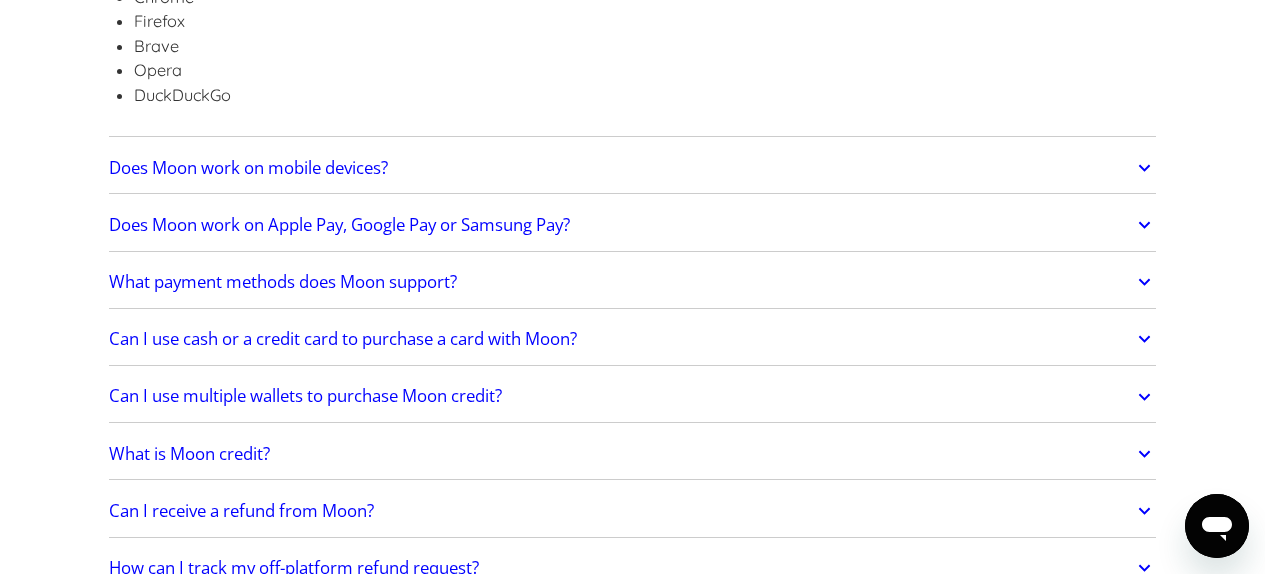 click on "Does Moon work on mobile devices?" at bounding box center (248, 168) 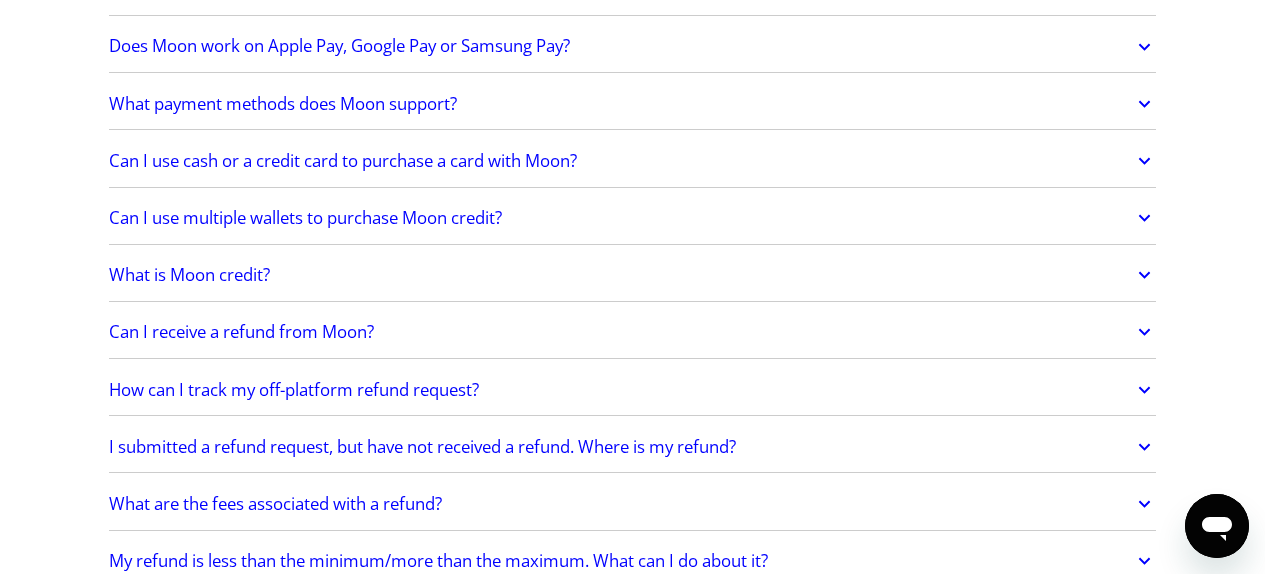 scroll, scrollTop: 1236, scrollLeft: 0, axis: vertical 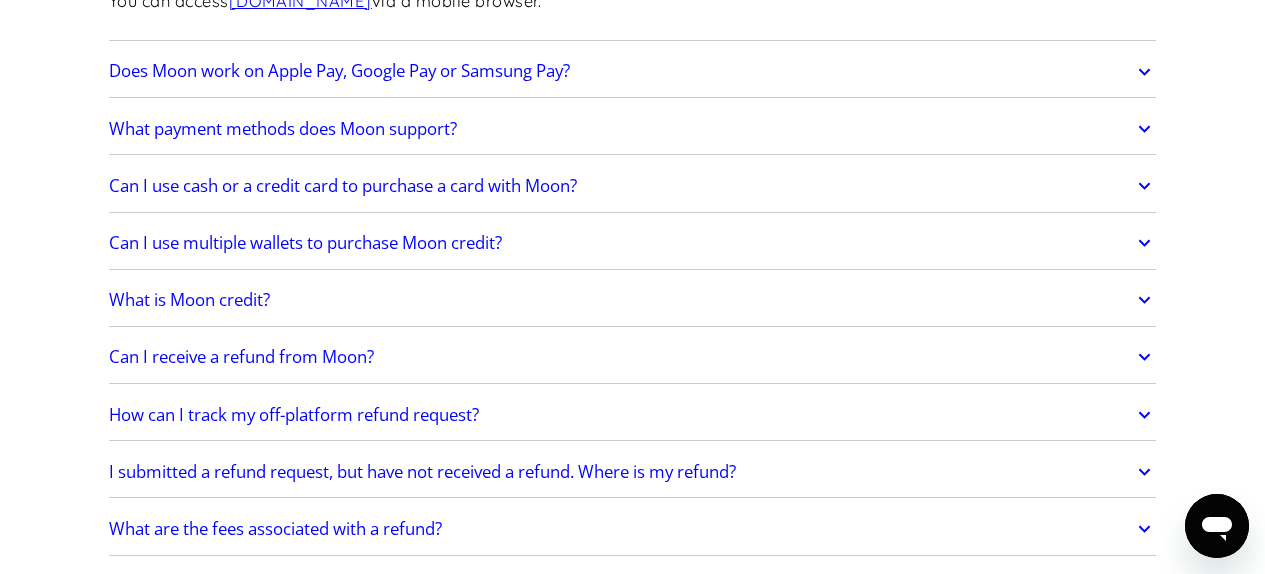 click on "Can I use cash or a credit card to purchase a card with Moon?" at bounding box center (343, 186) 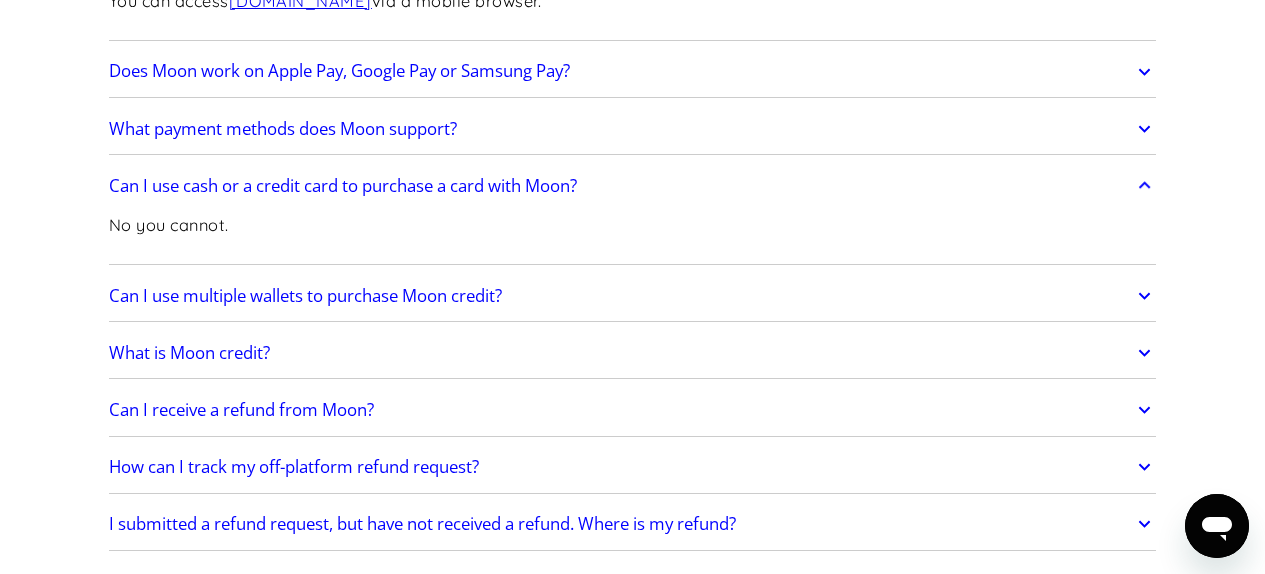 click on "No you cannot." at bounding box center [633, 233] 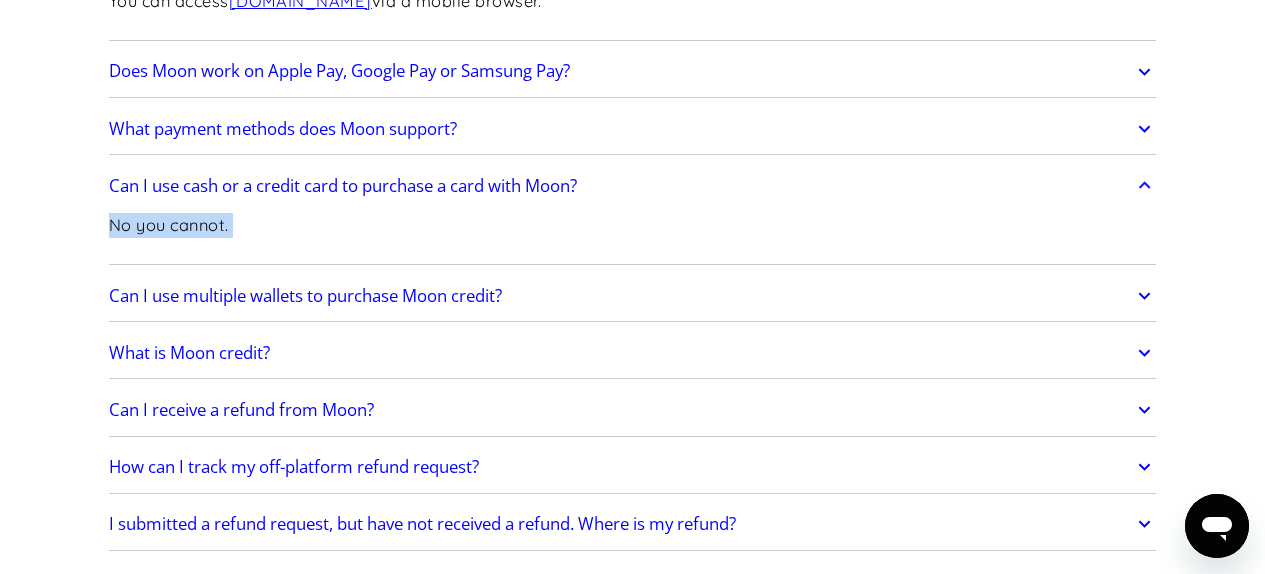 click on "No you cannot." at bounding box center [633, 233] 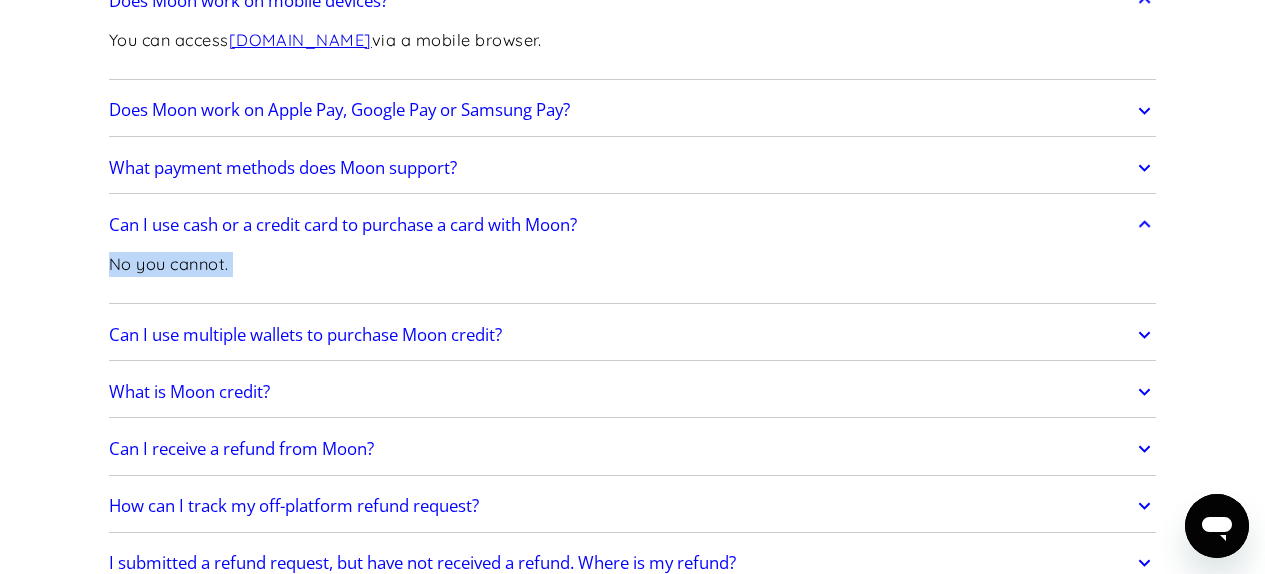 scroll, scrollTop: 1171, scrollLeft: 0, axis: vertical 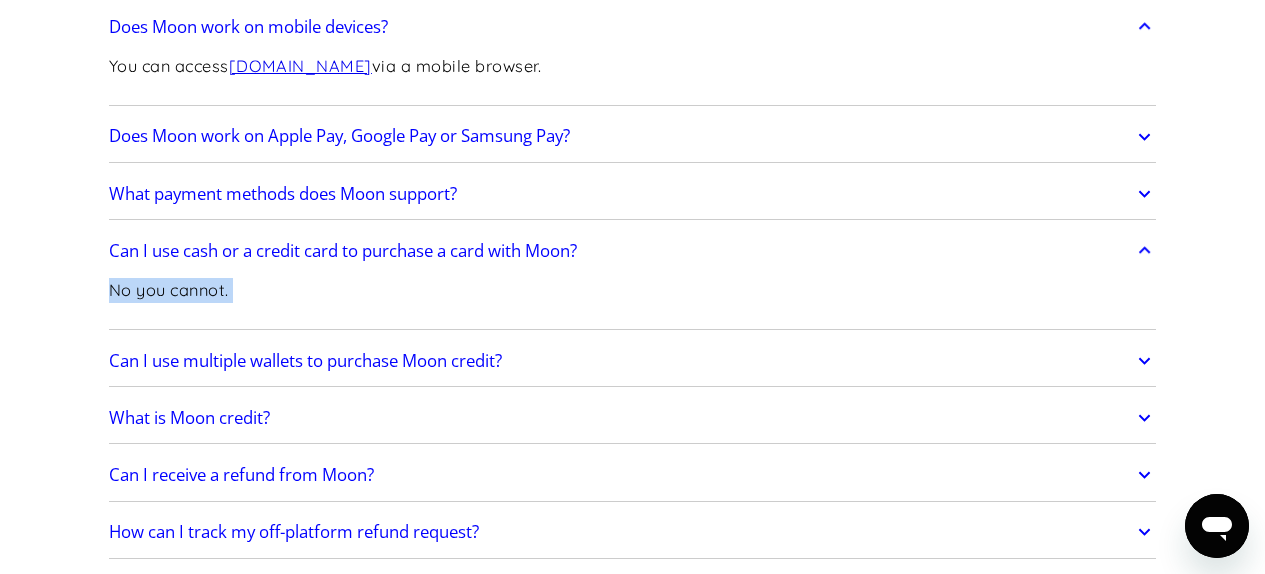 click on "What payment methods does Moon support?" at bounding box center [283, 194] 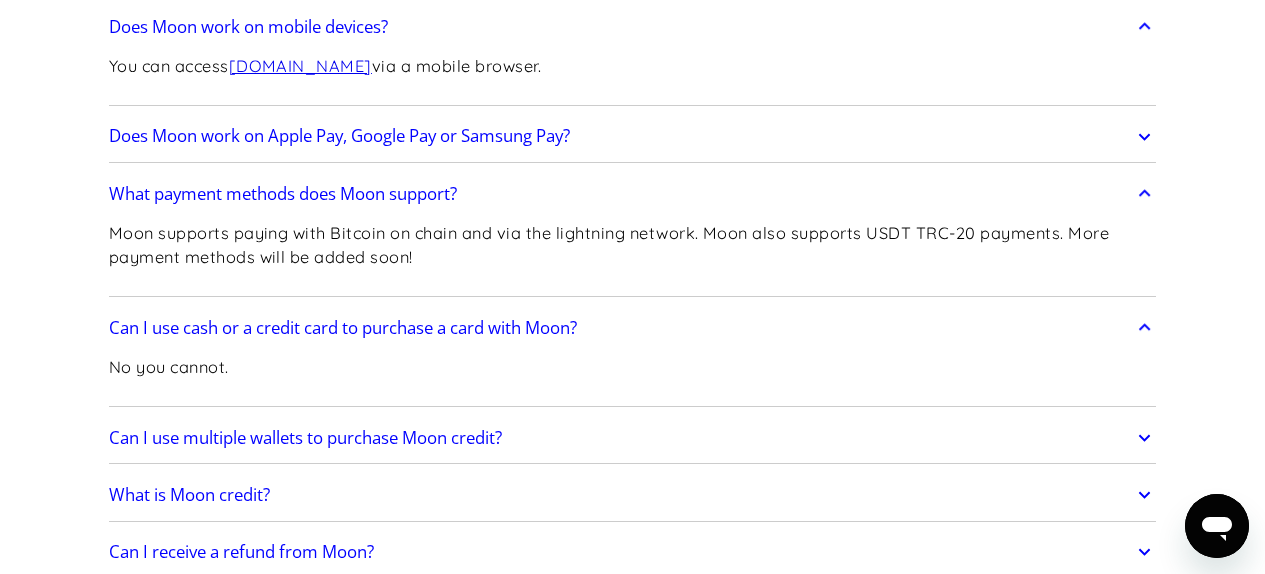 click on "Moon supports paying with Bitcoin on chain and via the lightning network. Moon also supports USDT TRC-20 payments. More payment methods will be added soon!" at bounding box center (633, 245) 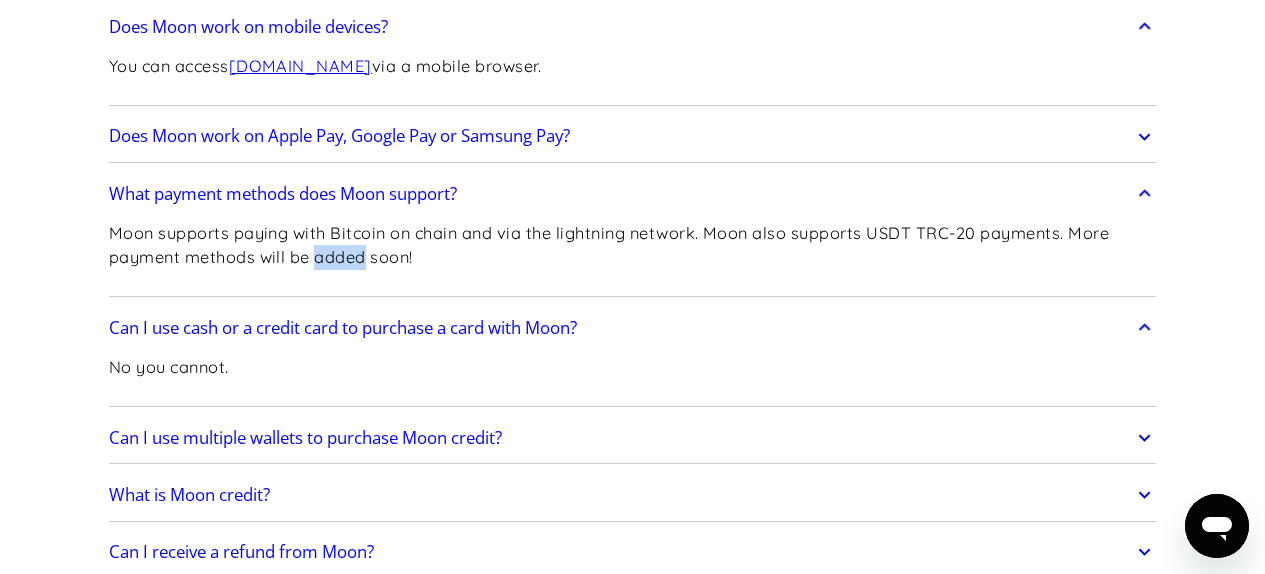 click on "Moon supports paying with Bitcoin on chain and via the lightning network. Moon also supports USDT TRC-20 payments. More payment methods will be added soon!" at bounding box center (633, 245) 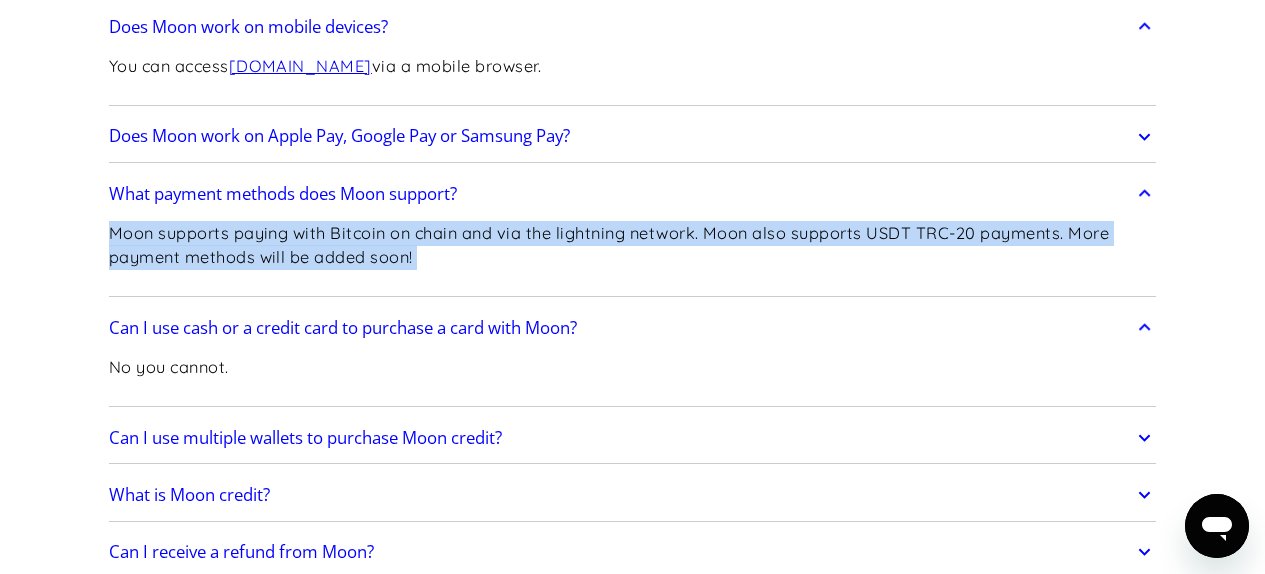 click on "Moon supports paying with Bitcoin on chain and via the lightning network. Moon also supports USDT TRC-20 payments. More payment methods will be added soon!" at bounding box center [633, 245] 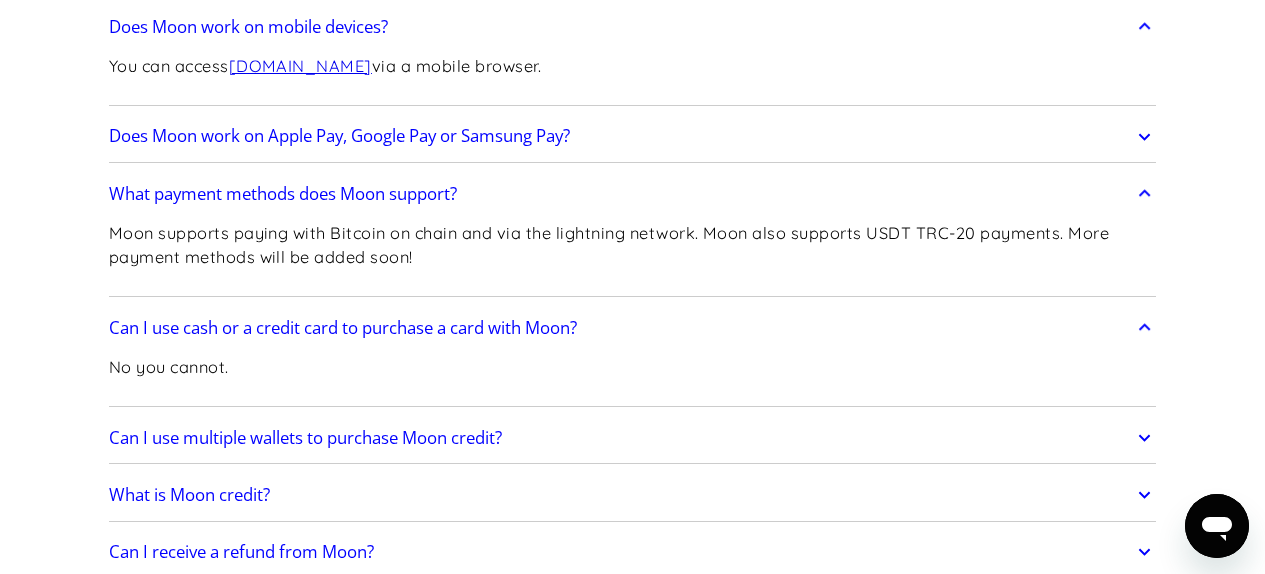 click on "Moon supports paying with Bitcoin on chain and via the lightning network. Moon also supports USDT TRC-20 payments. More payment methods will be added soon!" at bounding box center [633, 253] 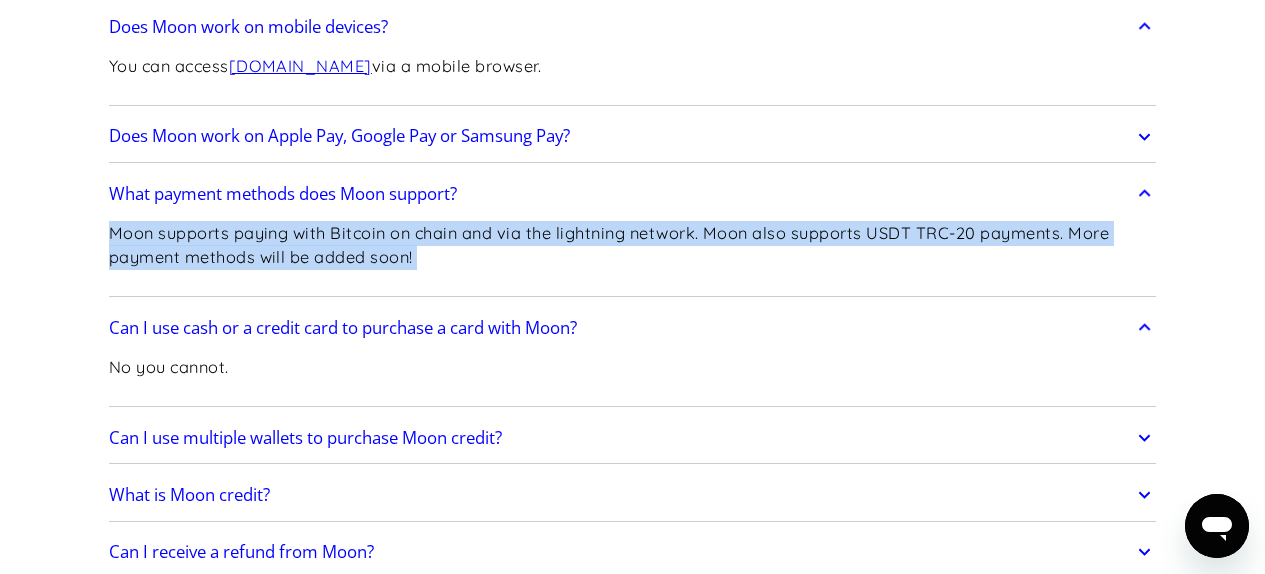 click on "Moon supports paying with Bitcoin on chain and via the lightning network. Moon also supports USDT TRC-20 payments. More payment methods will be added soon!" at bounding box center (633, 253) 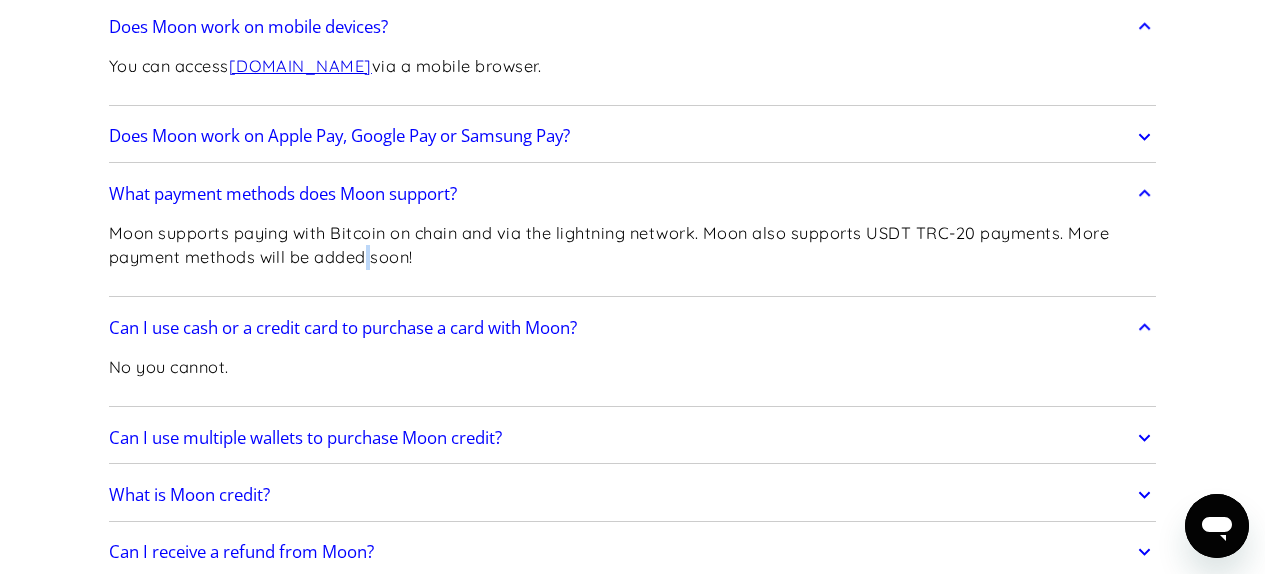 click on "Moon supports paying with Bitcoin on chain and via the lightning network. Moon also supports USDT TRC-20 payments. More payment methods will be added soon!" at bounding box center [633, 245] 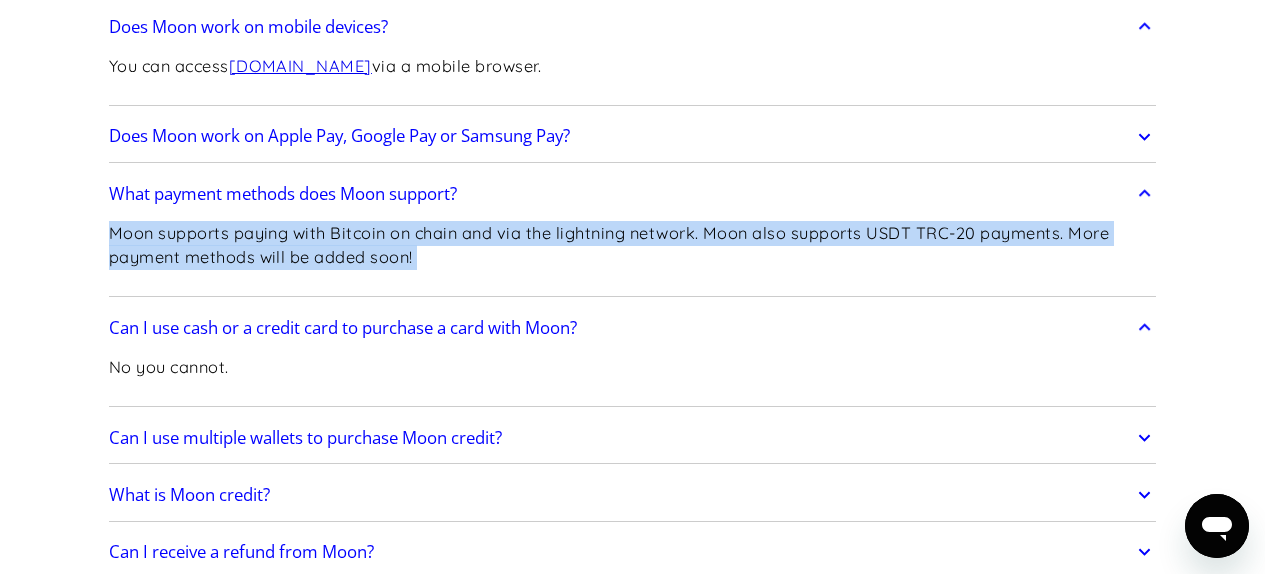 click on "Moon supports paying with Bitcoin on chain and via the lightning network. Moon also supports USDT TRC-20 payments. More payment methods will be added soon!" at bounding box center [633, 245] 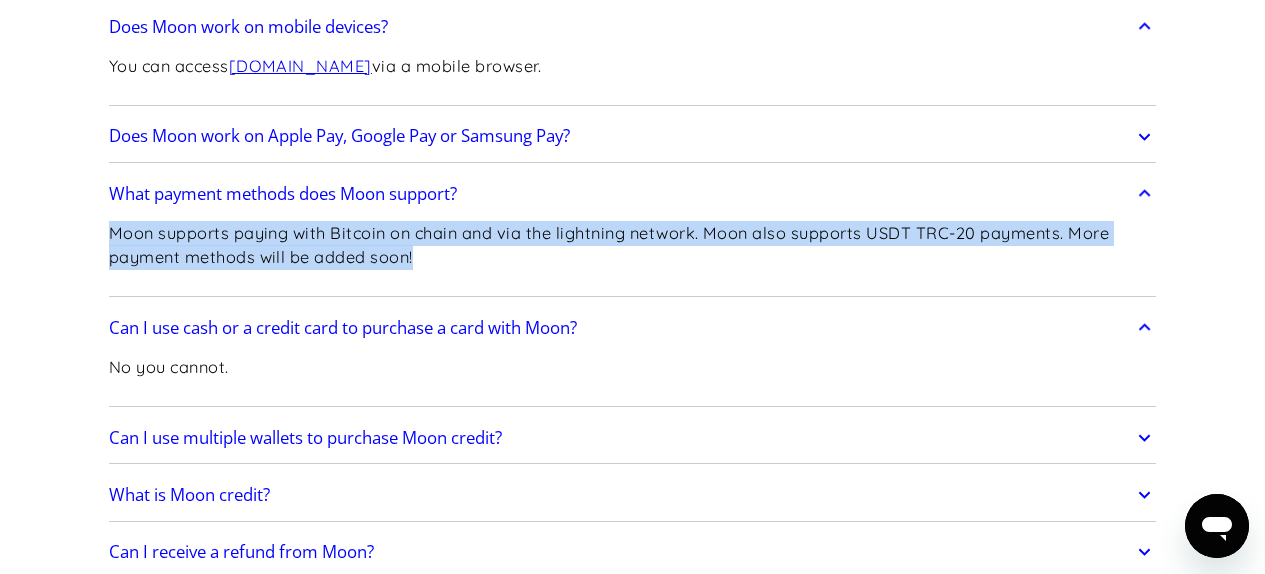 drag, startPoint x: 537, startPoint y: 273, endPoint x: 72, endPoint y: 238, distance: 466.31534 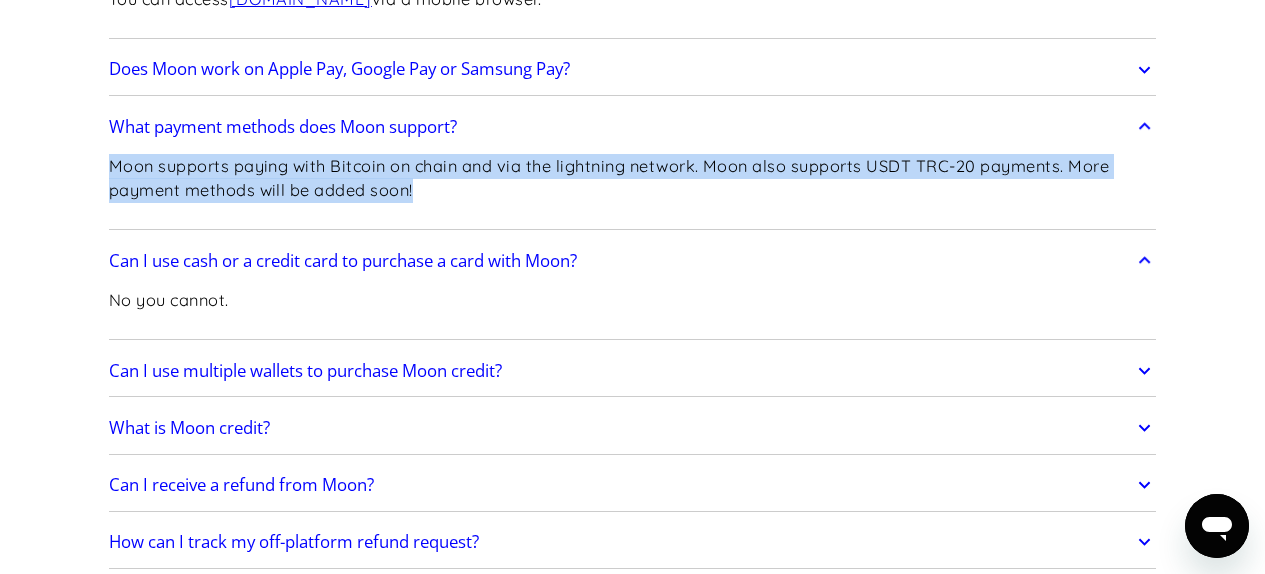 scroll, scrollTop: 1340, scrollLeft: 0, axis: vertical 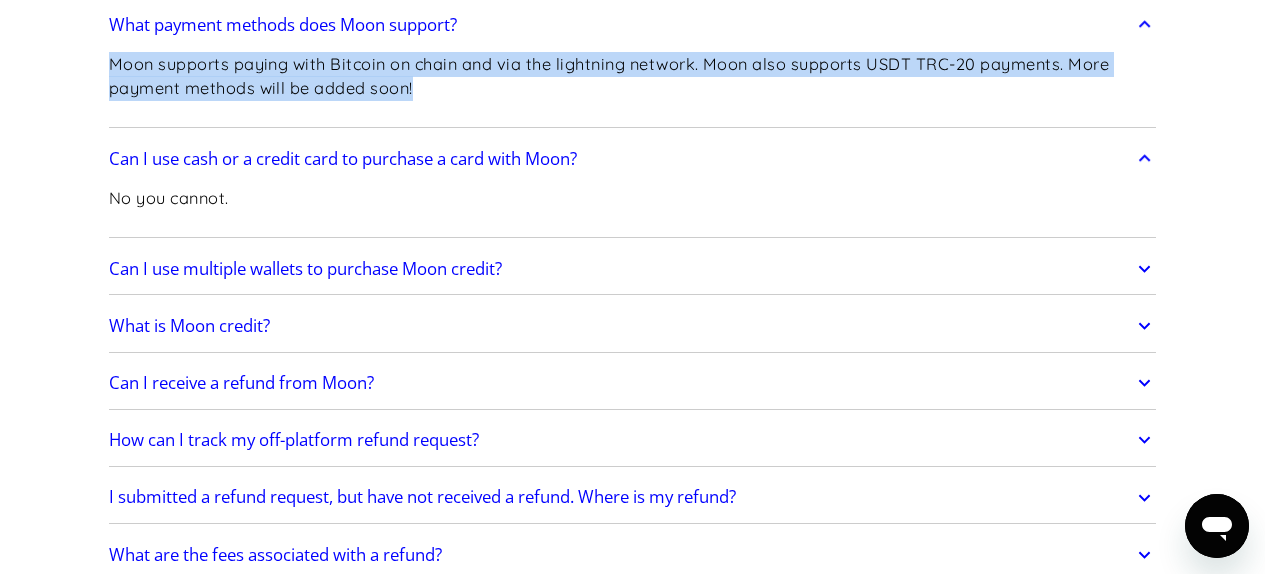click on "Can I use multiple wallets to purchase Moon credit?" at bounding box center [305, 269] 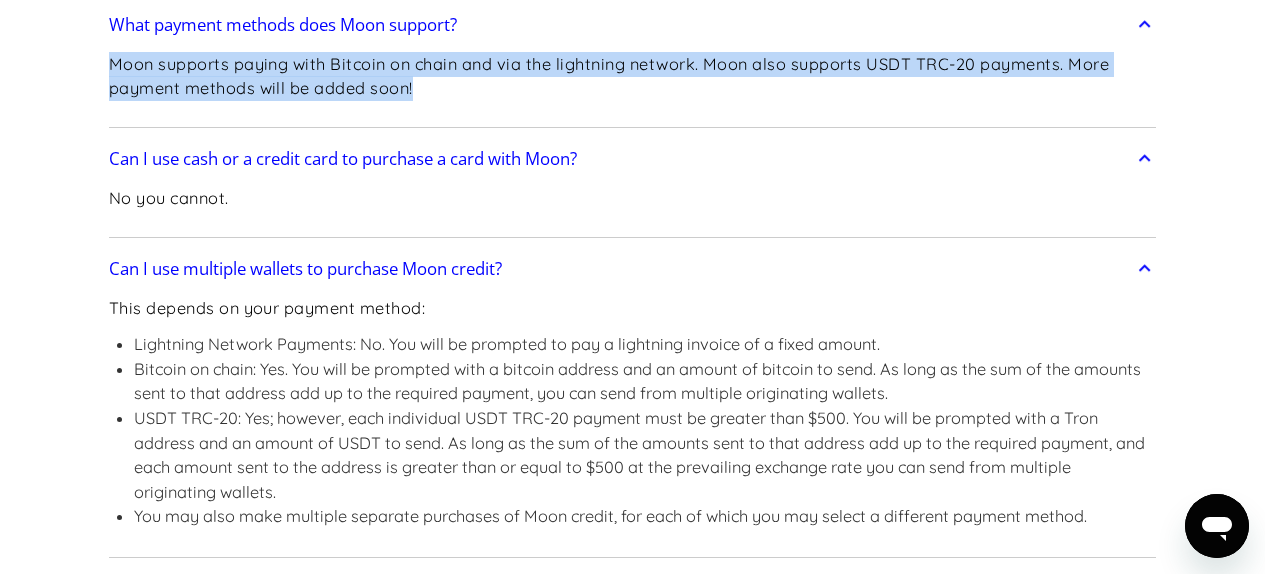 scroll, scrollTop: 1451, scrollLeft: 0, axis: vertical 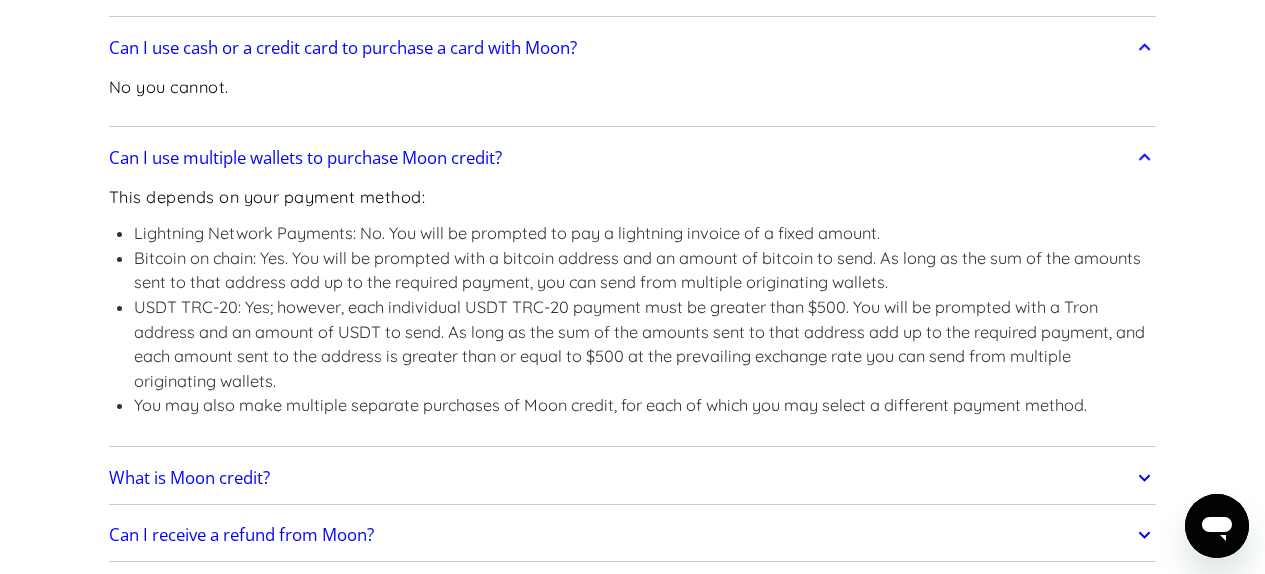 click on "Lightning Network Payments: No. You will be prompted to pay a lightning invoice of a fixed amount." at bounding box center (645, 233) 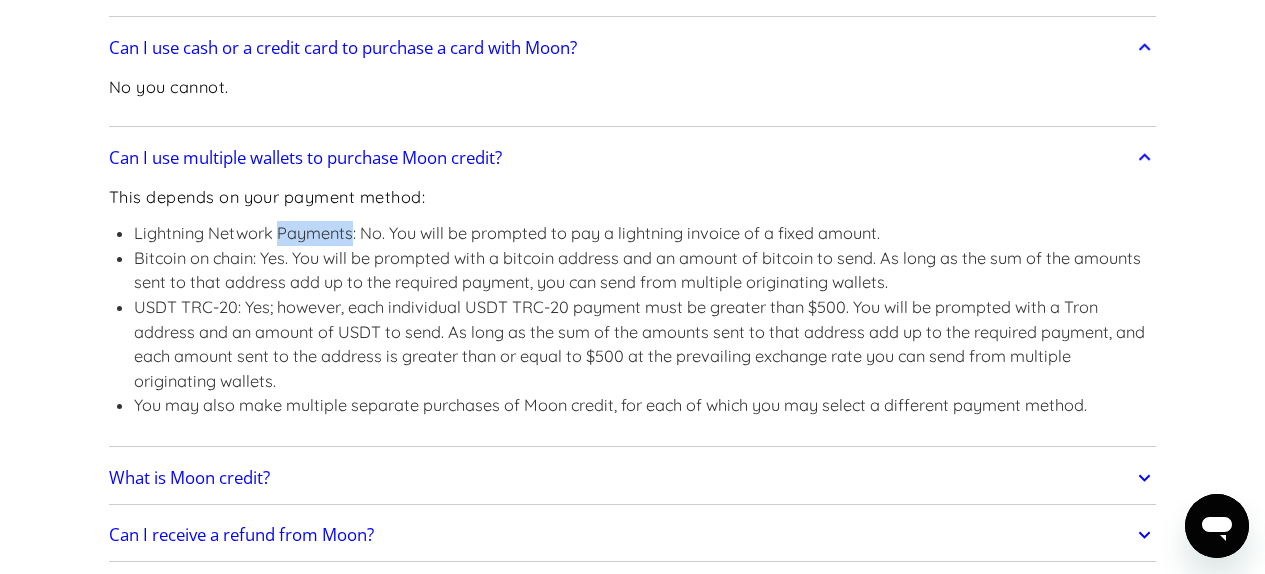 click on "Lightning Network Payments: No. You will be prompted to pay a lightning invoice of a fixed amount." at bounding box center (645, 233) 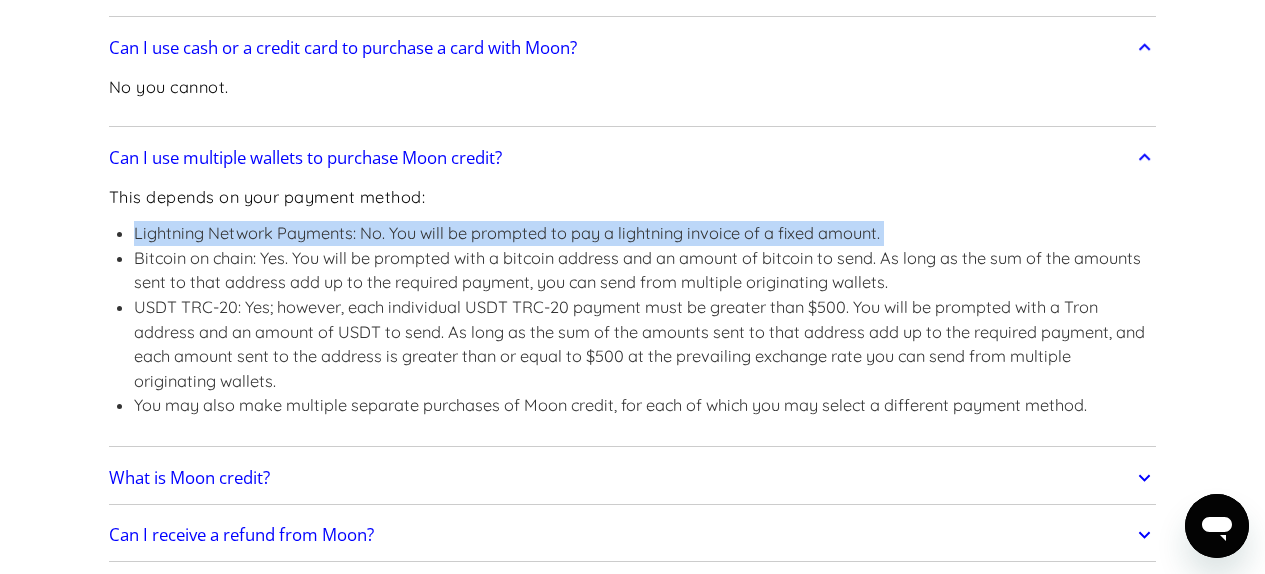 click on "Lightning Network Payments: No. You will be prompted to pay a lightning invoice of a fixed amount." at bounding box center (645, 233) 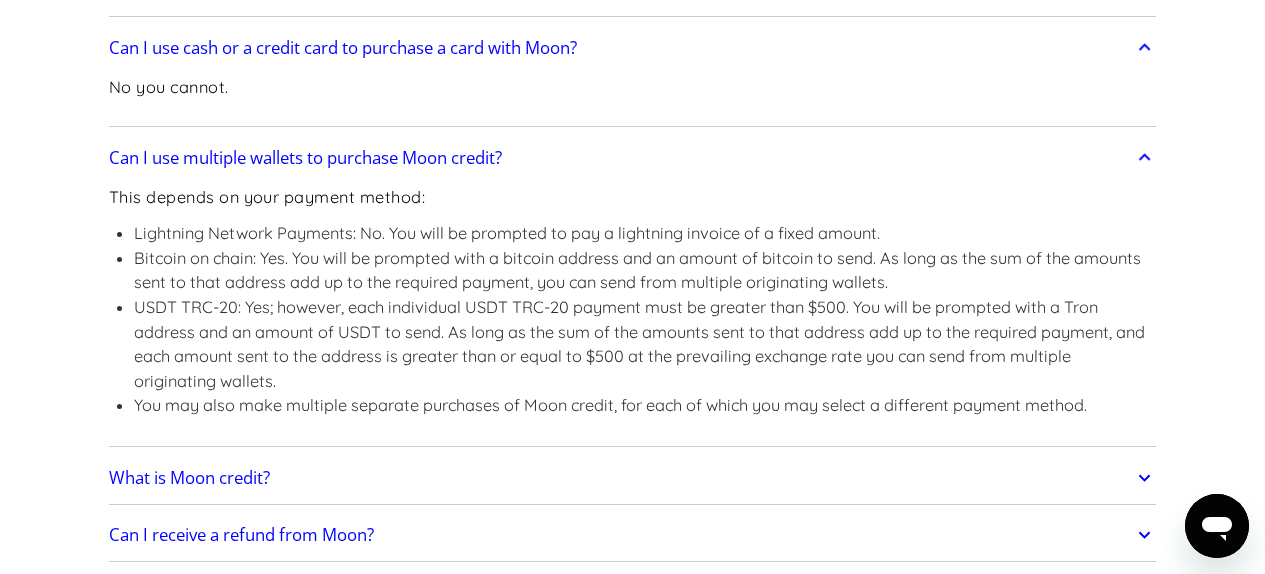 click on "Bitcoin on chain: Yes. You will be prompted with a bitcoin address and an amount of bitcoin to send. As long as the sum of the amounts sent to that address add up to the required payment, you can send from multiple originating wallets." at bounding box center (645, 270) 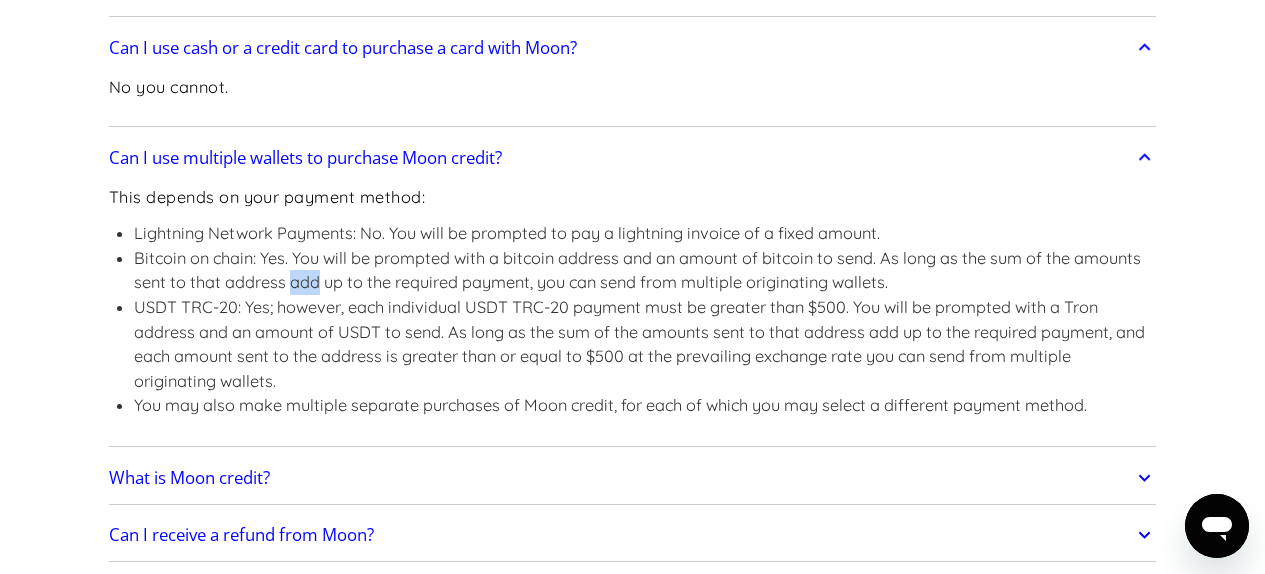 click on "Bitcoin on chain: Yes. You will be prompted with a bitcoin address and an amount of bitcoin to send. As long as the sum of the amounts sent to that address add up to the required payment, you can send from multiple originating wallets." at bounding box center (645, 270) 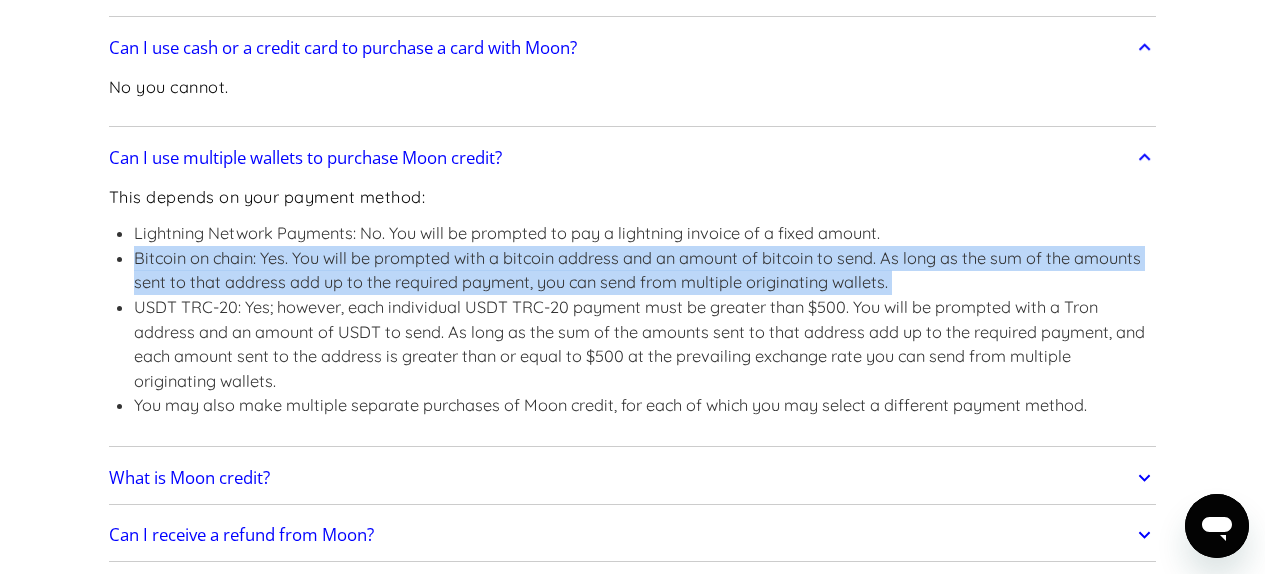 click on "Bitcoin on chain: Yes. You will be prompted with a bitcoin address and an amount of bitcoin to send. As long as the sum of the amounts sent to that address add up to the required payment, you can send from multiple originating wallets." at bounding box center (645, 270) 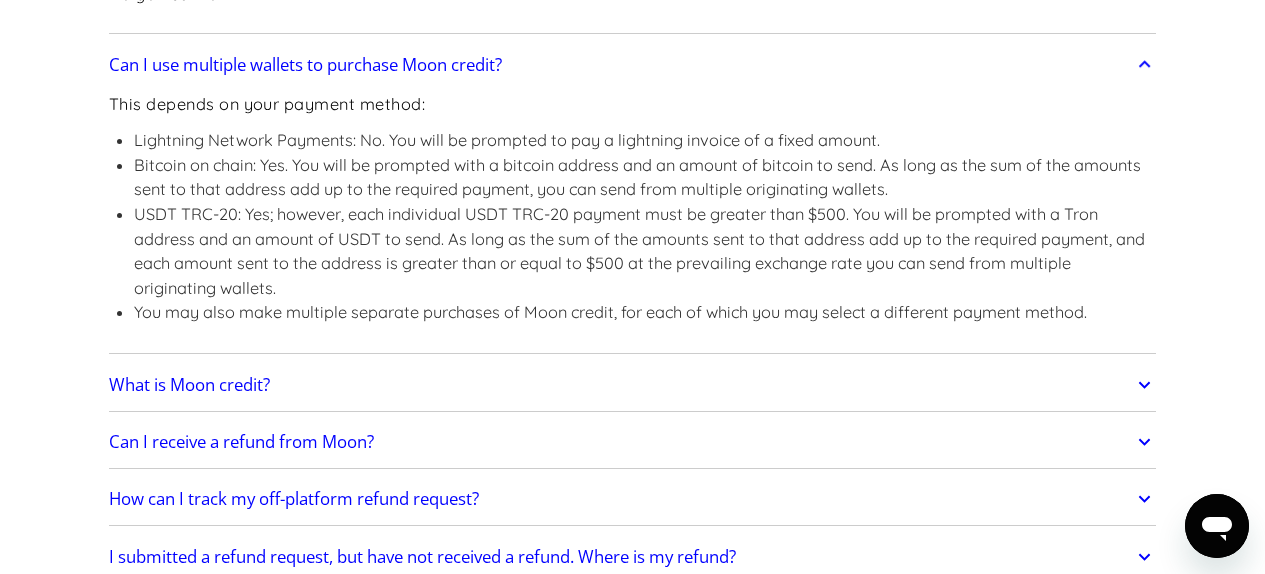 click on "You may also make multiple separate purchases of Moon credit, for each of which you may select a different payment method." at bounding box center [645, 312] 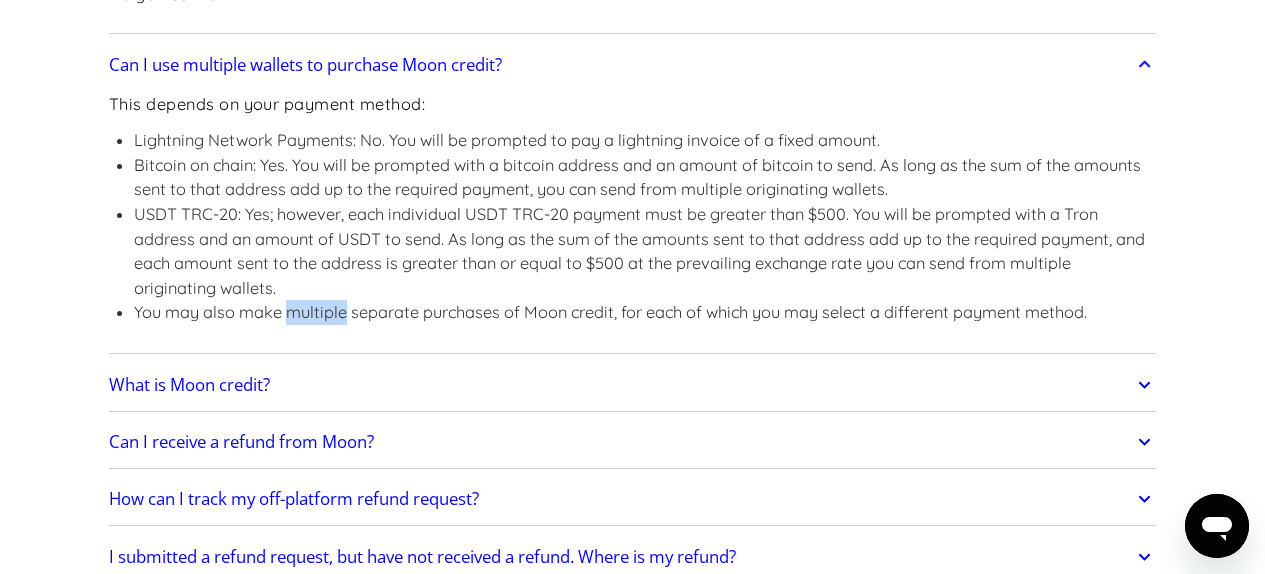click on "You may also make multiple separate purchases of Moon credit, for each of which you may select a different payment method." at bounding box center (645, 312) 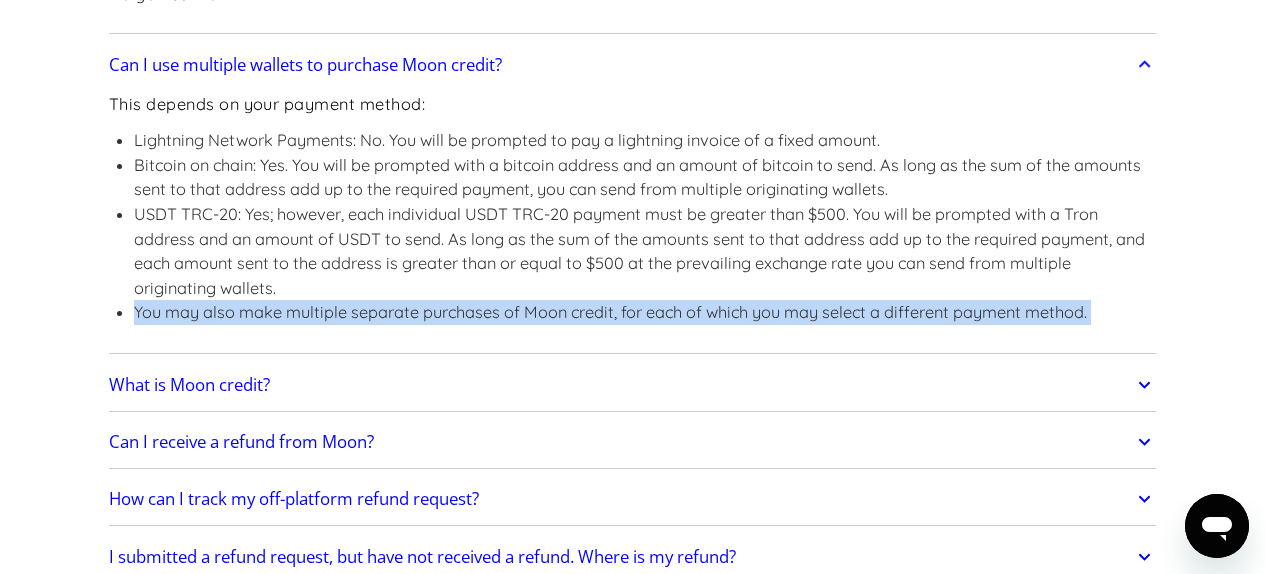 click on "You may also make multiple separate purchases of Moon credit, for each of which you may select a different payment method." at bounding box center [645, 312] 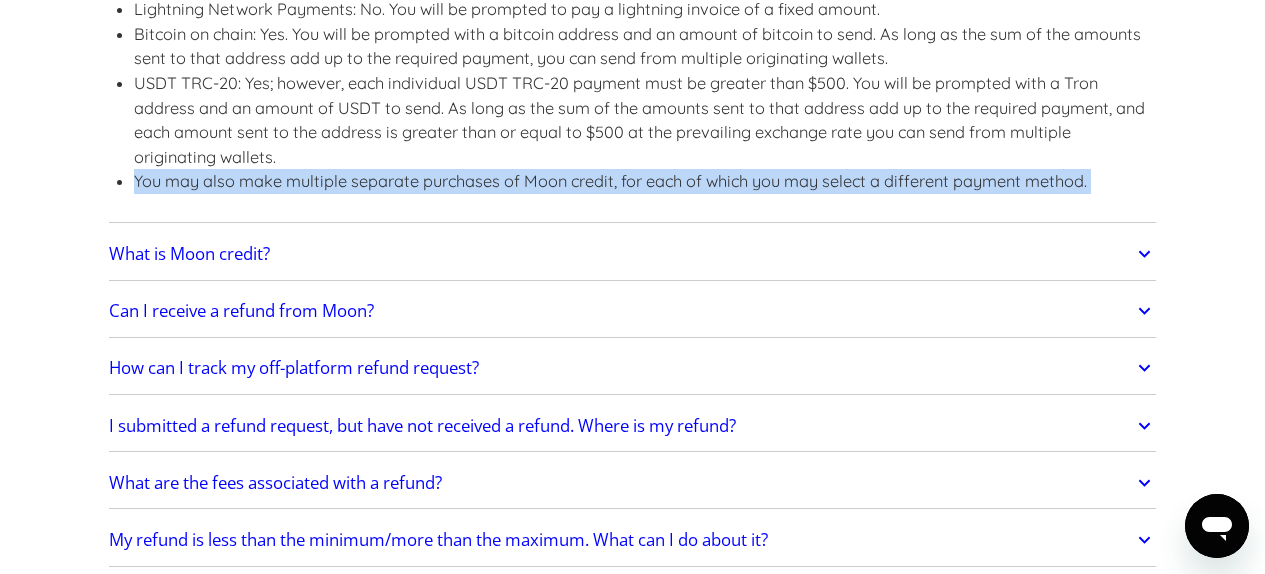 click on "What is Moon credit?" at bounding box center [633, 254] 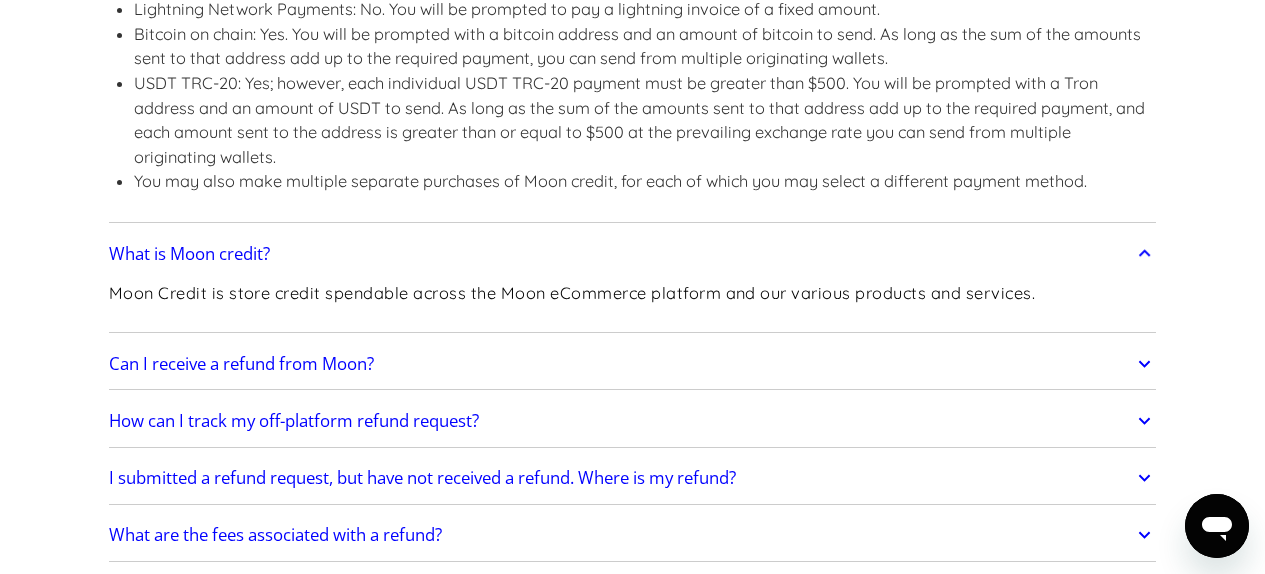 click on "Moon Credit is store credit spendable across the Moon eCommerce platform and our various products and services." at bounding box center (572, 293) 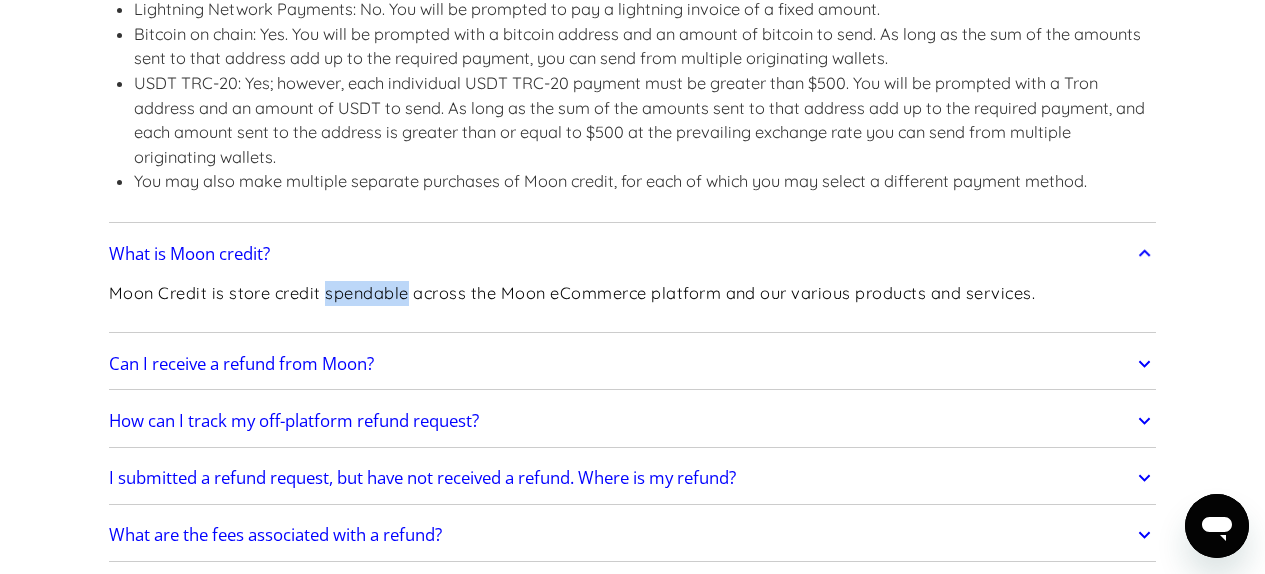 click on "Moon Credit is store credit spendable across the Moon eCommerce platform and our various products and services." at bounding box center (572, 293) 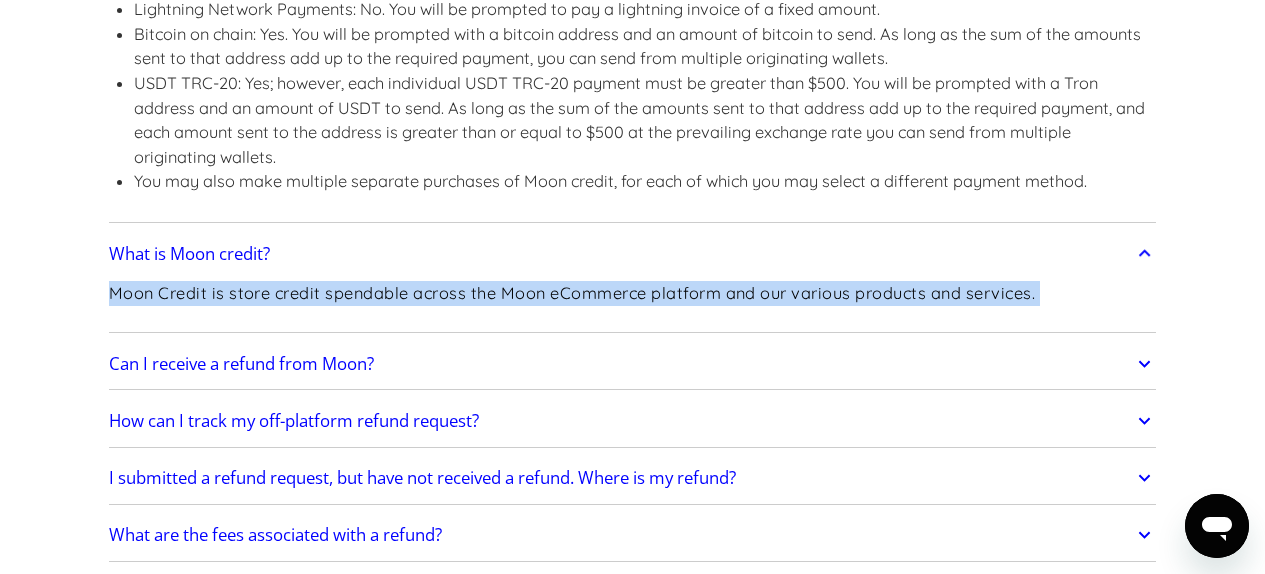 click on "Moon Credit is store credit spendable across the Moon eCommerce platform and our various products and services." at bounding box center [572, 293] 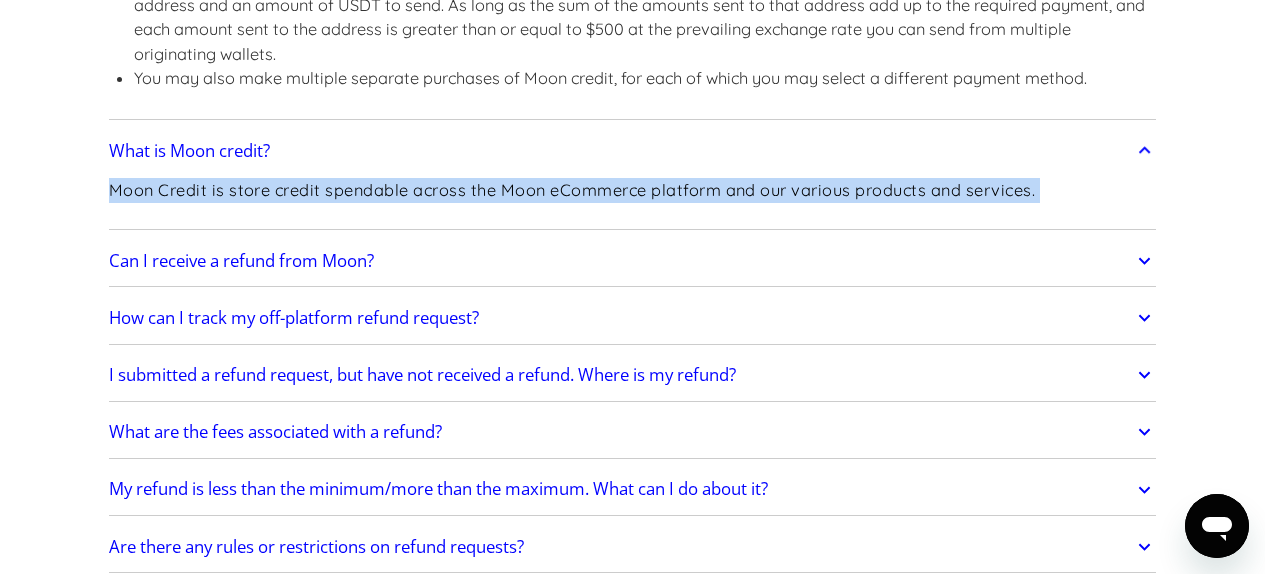 scroll, scrollTop: 1958, scrollLeft: 0, axis: vertical 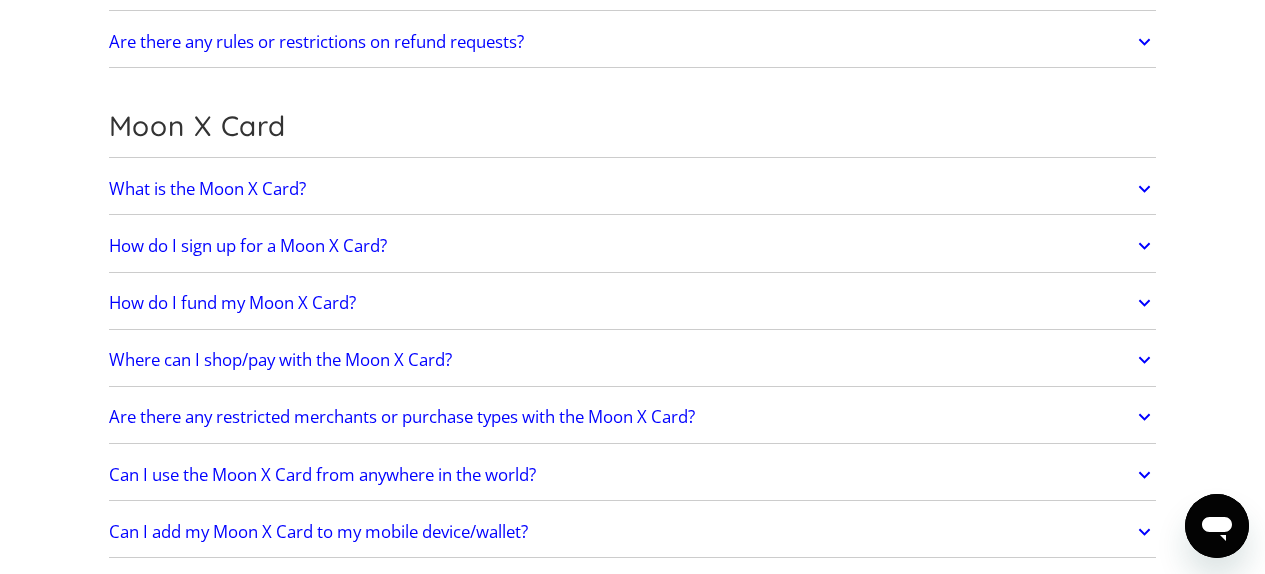 click on "How do I fund my Moon X Card?" at bounding box center (232, 303) 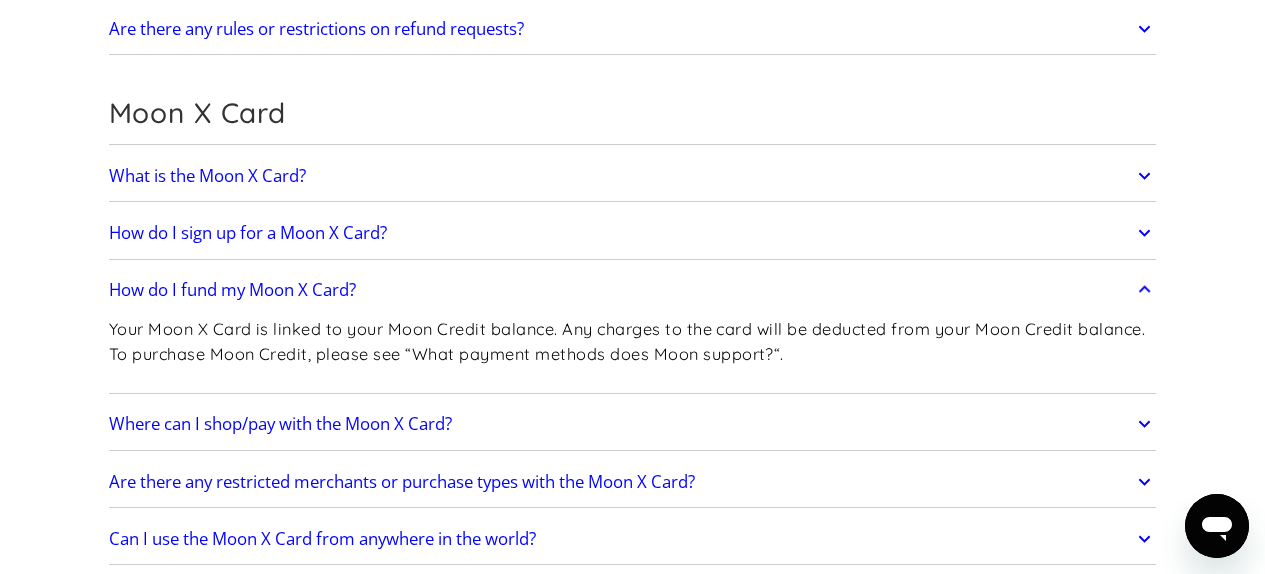 scroll, scrollTop: 2309, scrollLeft: 0, axis: vertical 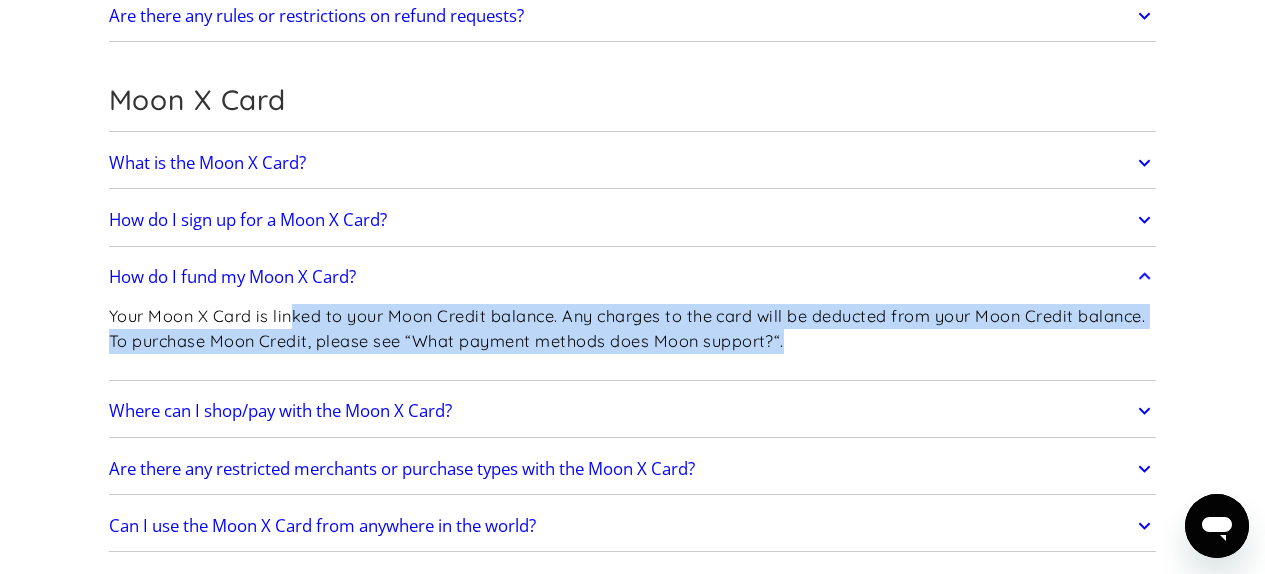 drag, startPoint x: 297, startPoint y: 310, endPoint x: 810, endPoint y: 361, distance: 515.5289 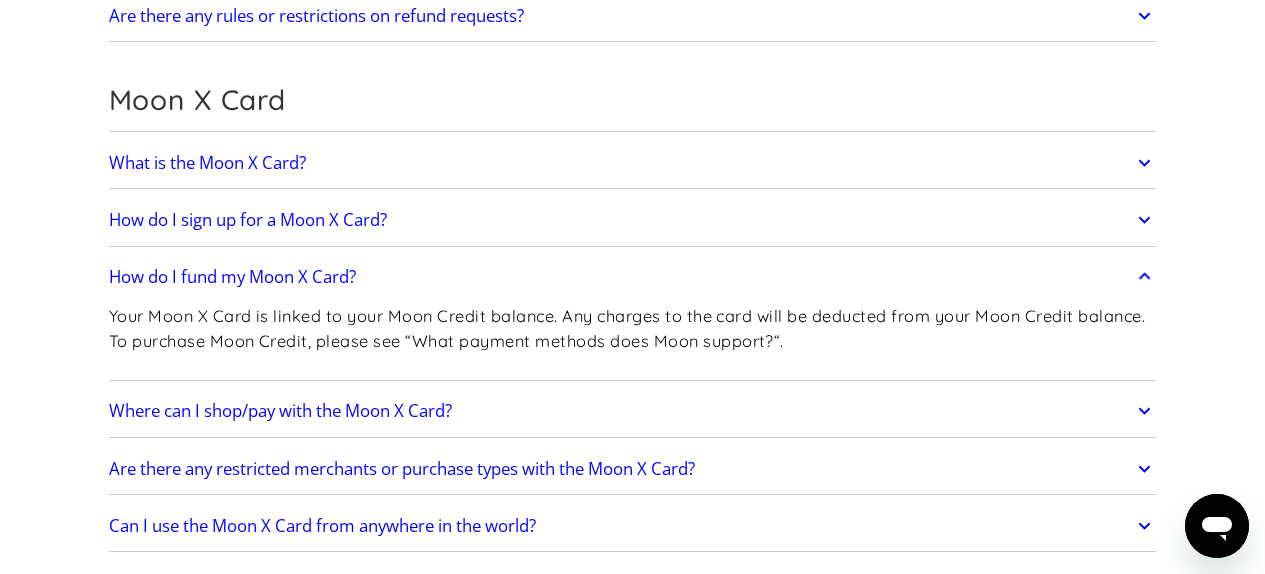 click on "Your Moon X Card is linked to your Moon Credit balance. Any charges to the card will be deducted from your Moon Credit balance. To purchase Moon Credit, please see “What payment methods does Moon support?“." at bounding box center (633, 336) 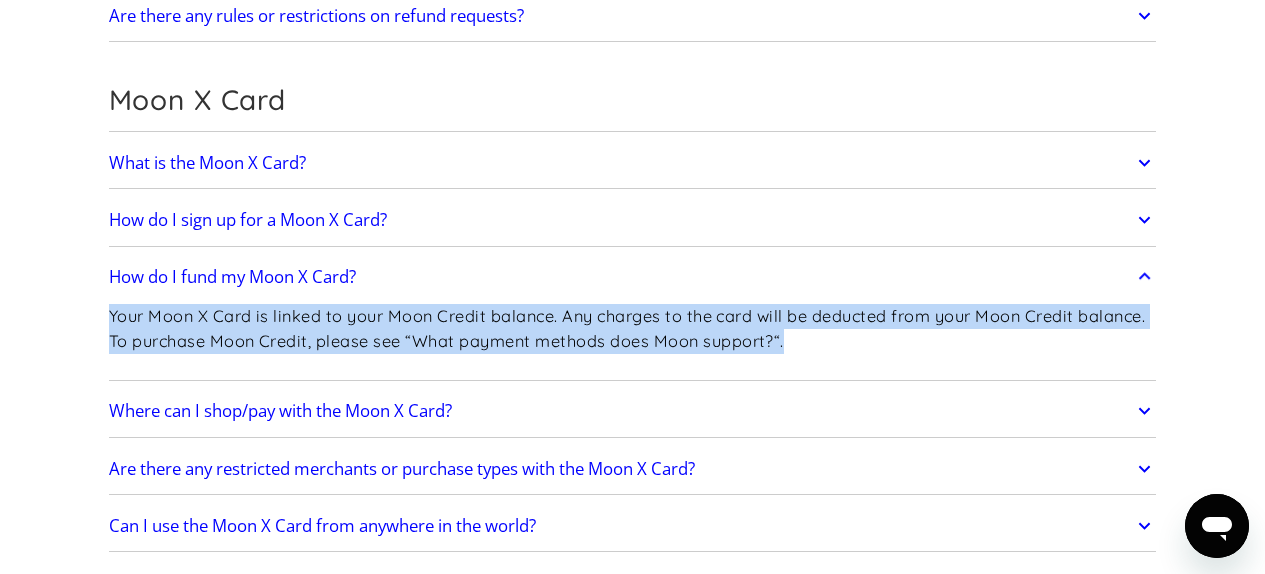 drag, startPoint x: 863, startPoint y: 350, endPoint x: 89, endPoint y: 316, distance: 774.7464 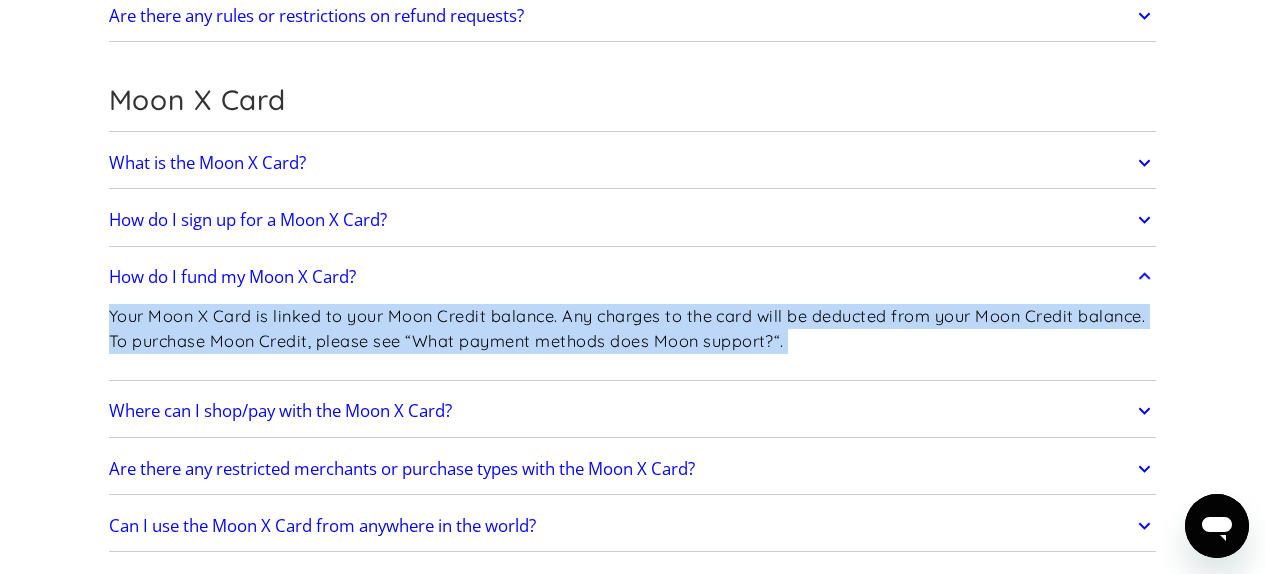 drag, startPoint x: 89, startPoint y: 316, endPoint x: 838, endPoint y: 346, distance: 749.6006 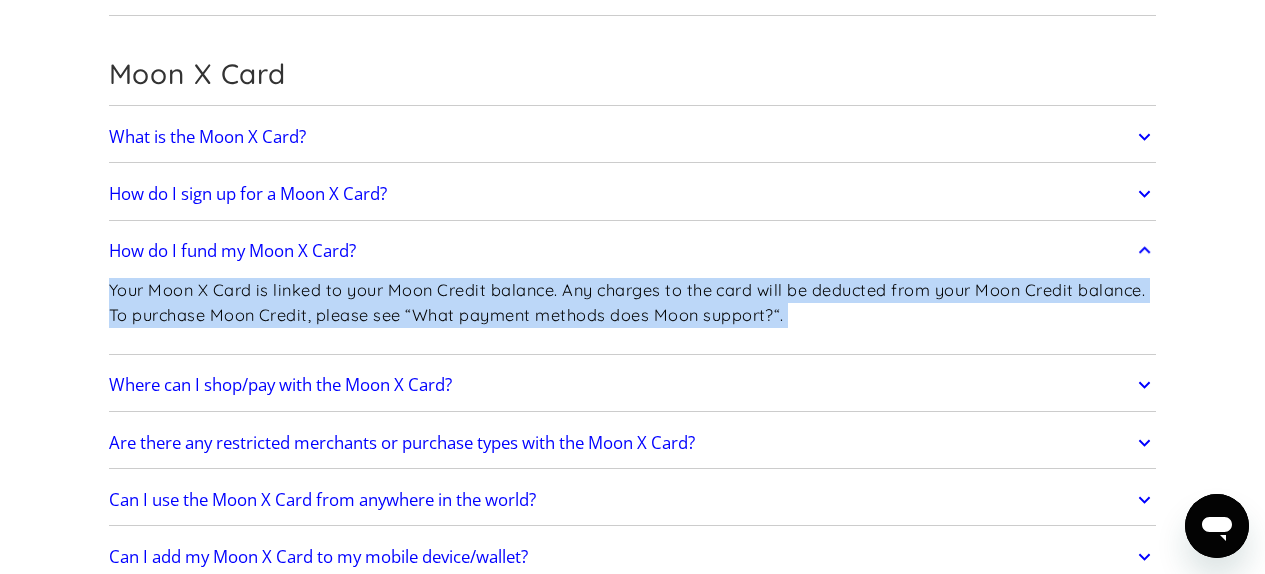 click on "Where can I shop/pay with the Moon X Card?" at bounding box center [280, 385] 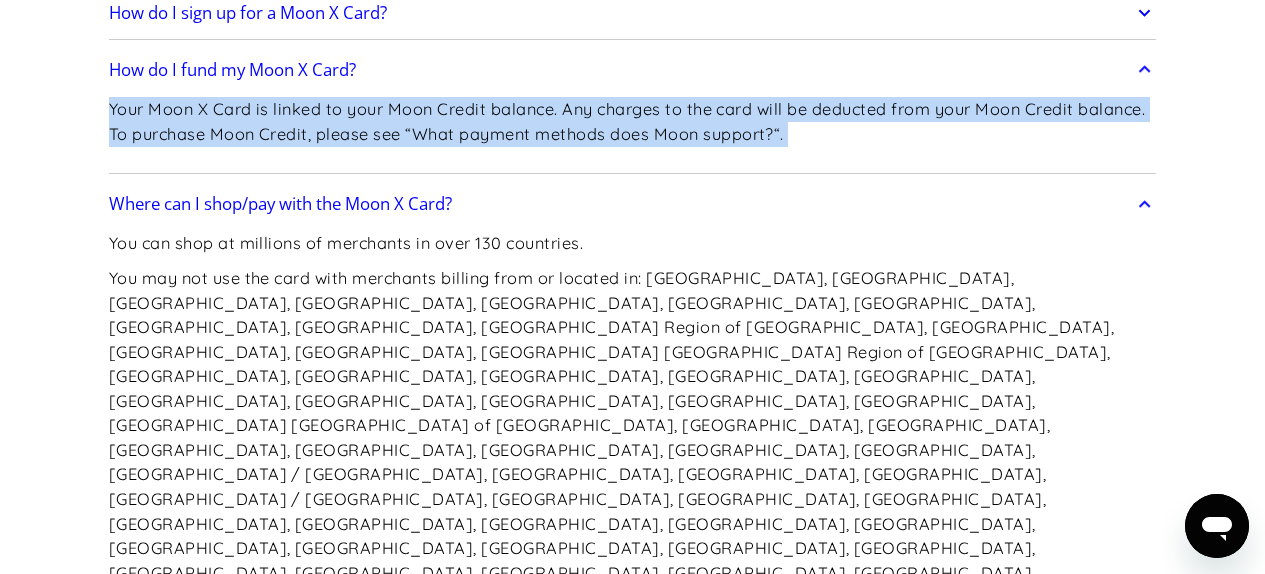 scroll, scrollTop: 2542, scrollLeft: 0, axis: vertical 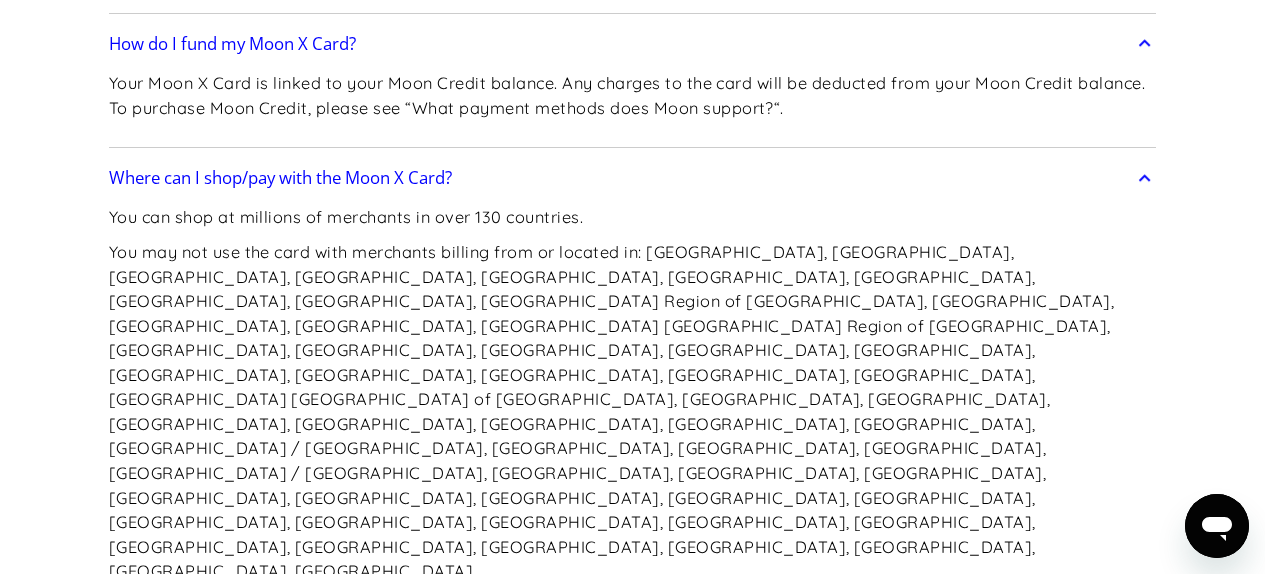 click on "You may not use the card with merchants billing from or located in: [GEOGRAPHIC_DATA], [GEOGRAPHIC_DATA], [GEOGRAPHIC_DATA], [GEOGRAPHIC_DATA], [GEOGRAPHIC_DATA], [GEOGRAPHIC_DATA], [GEOGRAPHIC_DATA], [GEOGRAPHIC_DATA], [GEOGRAPHIC_DATA], [GEOGRAPHIC_DATA] Region of [GEOGRAPHIC_DATA], [GEOGRAPHIC_DATA], [GEOGRAPHIC_DATA], [GEOGRAPHIC_DATA], [GEOGRAPHIC_DATA] [GEOGRAPHIC_DATA] Region of [GEOGRAPHIC_DATA], [GEOGRAPHIC_DATA], [GEOGRAPHIC_DATA], [GEOGRAPHIC_DATA], [GEOGRAPHIC_DATA], [GEOGRAPHIC_DATA], [GEOGRAPHIC_DATA], [GEOGRAPHIC_DATA], [GEOGRAPHIC_DATA], [GEOGRAPHIC_DATA], [GEOGRAPHIC_DATA], [GEOGRAPHIC_DATA] [GEOGRAPHIC_DATA] of [GEOGRAPHIC_DATA], [GEOGRAPHIC_DATA], [GEOGRAPHIC_DATA], [GEOGRAPHIC_DATA], [GEOGRAPHIC_DATA], [GEOGRAPHIC_DATA], [GEOGRAPHIC_DATA], [GEOGRAPHIC_DATA], [GEOGRAPHIC_DATA] / [GEOGRAPHIC_DATA], [GEOGRAPHIC_DATA], [GEOGRAPHIC_DATA], [GEOGRAPHIC_DATA], [GEOGRAPHIC_DATA] / [GEOGRAPHIC_DATA], [GEOGRAPHIC_DATA], [GEOGRAPHIC_DATA], [GEOGRAPHIC_DATA], [GEOGRAPHIC_DATA], [GEOGRAPHIC_DATA], [GEOGRAPHIC_DATA], [GEOGRAPHIC_DATA], [GEOGRAPHIC_DATA], [GEOGRAPHIC_DATA], [GEOGRAPHIC_DATA], [GEOGRAPHIC_DATA], [GEOGRAPHIC_DATA], [GEOGRAPHIC_DATA], [GEOGRAPHIC_DATA], [GEOGRAPHIC_DATA], [GEOGRAPHIC_DATA], [GEOGRAPHIC_DATA], [GEOGRAPHIC_DATA], [GEOGRAPHIC_DATA], [GEOGRAPHIC_DATA]." at bounding box center [633, 412] 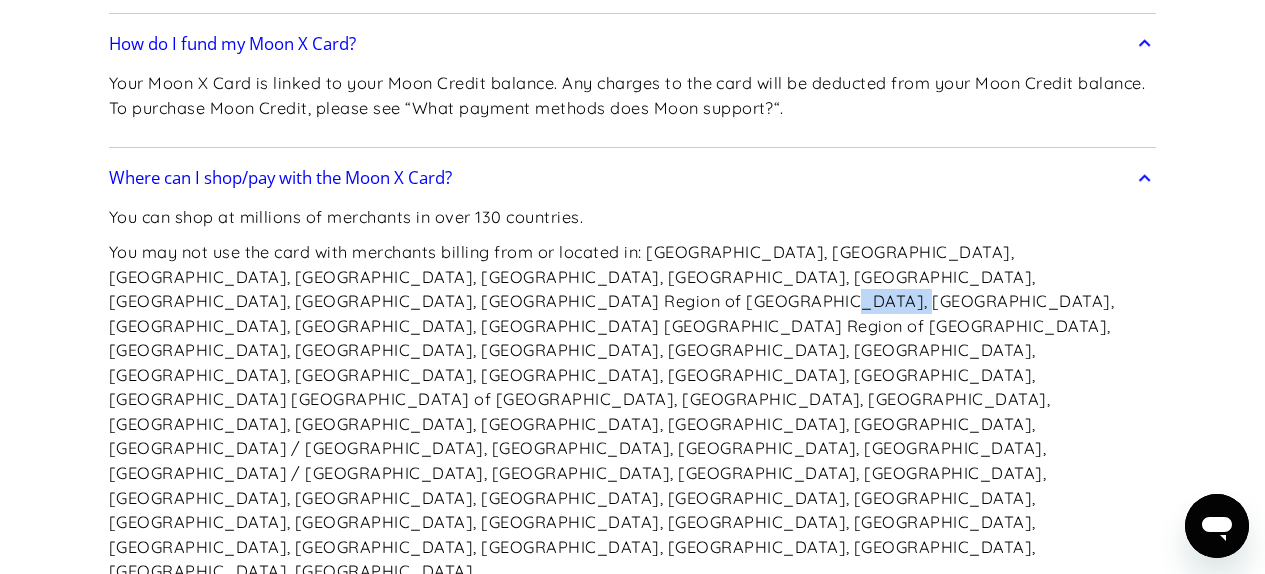 click on "You may not use the card with merchants billing from or located in: [GEOGRAPHIC_DATA], [GEOGRAPHIC_DATA], [GEOGRAPHIC_DATA], [GEOGRAPHIC_DATA], [GEOGRAPHIC_DATA], [GEOGRAPHIC_DATA], [GEOGRAPHIC_DATA], [GEOGRAPHIC_DATA], [GEOGRAPHIC_DATA], [GEOGRAPHIC_DATA] Region of [GEOGRAPHIC_DATA], [GEOGRAPHIC_DATA], [GEOGRAPHIC_DATA], [GEOGRAPHIC_DATA], [GEOGRAPHIC_DATA] [GEOGRAPHIC_DATA] Region of [GEOGRAPHIC_DATA], [GEOGRAPHIC_DATA], [GEOGRAPHIC_DATA], [GEOGRAPHIC_DATA], [GEOGRAPHIC_DATA], [GEOGRAPHIC_DATA], [GEOGRAPHIC_DATA], [GEOGRAPHIC_DATA], [GEOGRAPHIC_DATA], [GEOGRAPHIC_DATA], [GEOGRAPHIC_DATA], [GEOGRAPHIC_DATA] [GEOGRAPHIC_DATA] of [GEOGRAPHIC_DATA], [GEOGRAPHIC_DATA], [GEOGRAPHIC_DATA], [GEOGRAPHIC_DATA], [GEOGRAPHIC_DATA], [GEOGRAPHIC_DATA], [GEOGRAPHIC_DATA], [GEOGRAPHIC_DATA], [GEOGRAPHIC_DATA] / [GEOGRAPHIC_DATA], [GEOGRAPHIC_DATA], [GEOGRAPHIC_DATA], [GEOGRAPHIC_DATA], [GEOGRAPHIC_DATA] / [GEOGRAPHIC_DATA], [GEOGRAPHIC_DATA], [GEOGRAPHIC_DATA], [GEOGRAPHIC_DATA], [GEOGRAPHIC_DATA], [GEOGRAPHIC_DATA], [GEOGRAPHIC_DATA], [GEOGRAPHIC_DATA], [GEOGRAPHIC_DATA], [GEOGRAPHIC_DATA], [GEOGRAPHIC_DATA], [GEOGRAPHIC_DATA], [GEOGRAPHIC_DATA], [GEOGRAPHIC_DATA], [GEOGRAPHIC_DATA], [GEOGRAPHIC_DATA], [GEOGRAPHIC_DATA], [GEOGRAPHIC_DATA], [GEOGRAPHIC_DATA], [GEOGRAPHIC_DATA], [GEOGRAPHIC_DATA]." at bounding box center [633, 412] 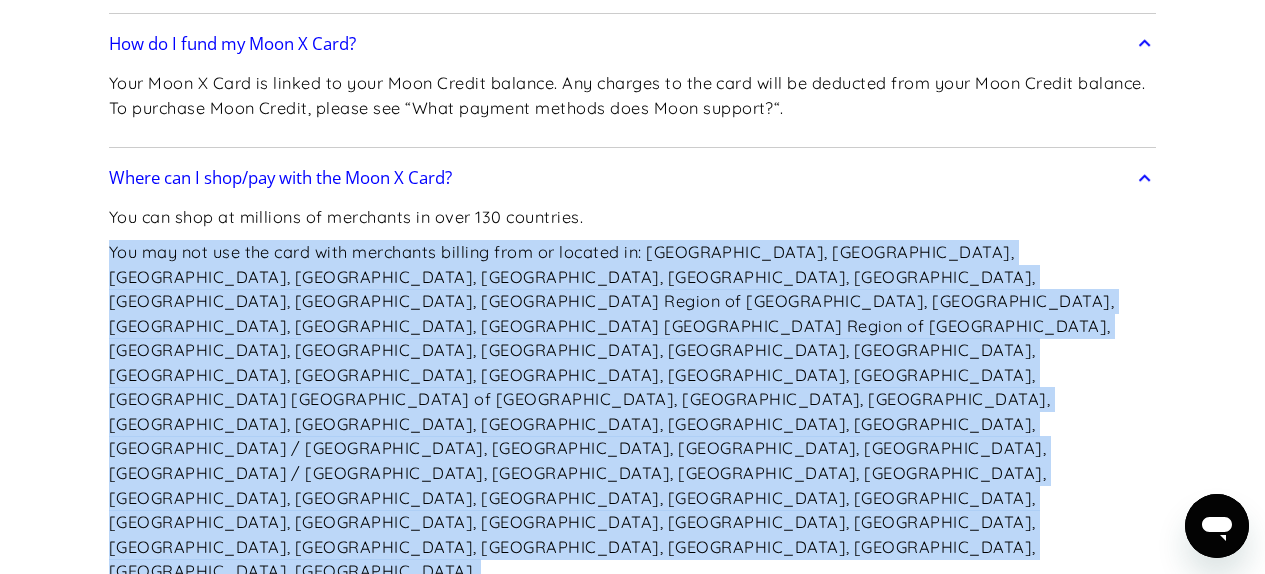 click on "You may not use the card with merchants billing from or located in: [GEOGRAPHIC_DATA], [GEOGRAPHIC_DATA], [GEOGRAPHIC_DATA], [GEOGRAPHIC_DATA], [GEOGRAPHIC_DATA], [GEOGRAPHIC_DATA], [GEOGRAPHIC_DATA], [GEOGRAPHIC_DATA], [GEOGRAPHIC_DATA], [GEOGRAPHIC_DATA] Region of [GEOGRAPHIC_DATA], [GEOGRAPHIC_DATA], [GEOGRAPHIC_DATA], [GEOGRAPHIC_DATA], [GEOGRAPHIC_DATA] [GEOGRAPHIC_DATA] Region of [GEOGRAPHIC_DATA], [GEOGRAPHIC_DATA], [GEOGRAPHIC_DATA], [GEOGRAPHIC_DATA], [GEOGRAPHIC_DATA], [GEOGRAPHIC_DATA], [GEOGRAPHIC_DATA], [GEOGRAPHIC_DATA], [GEOGRAPHIC_DATA], [GEOGRAPHIC_DATA], [GEOGRAPHIC_DATA], [GEOGRAPHIC_DATA] [GEOGRAPHIC_DATA] of [GEOGRAPHIC_DATA], [GEOGRAPHIC_DATA], [GEOGRAPHIC_DATA], [GEOGRAPHIC_DATA], [GEOGRAPHIC_DATA], [GEOGRAPHIC_DATA], [GEOGRAPHIC_DATA], [GEOGRAPHIC_DATA], [GEOGRAPHIC_DATA] / [GEOGRAPHIC_DATA], [GEOGRAPHIC_DATA], [GEOGRAPHIC_DATA], [GEOGRAPHIC_DATA], [GEOGRAPHIC_DATA] / [GEOGRAPHIC_DATA], [GEOGRAPHIC_DATA], [GEOGRAPHIC_DATA], [GEOGRAPHIC_DATA], [GEOGRAPHIC_DATA], [GEOGRAPHIC_DATA], [GEOGRAPHIC_DATA], [GEOGRAPHIC_DATA], [GEOGRAPHIC_DATA], [GEOGRAPHIC_DATA], [GEOGRAPHIC_DATA], [GEOGRAPHIC_DATA], [GEOGRAPHIC_DATA], [GEOGRAPHIC_DATA], [GEOGRAPHIC_DATA], [GEOGRAPHIC_DATA], [GEOGRAPHIC_DATA], [GEOGRAPHIC_DATA], [GEOGRAPHIC_DATA], [GEOGRAPHIC_DATA], [GEOGRAPHIC_DATA]." at bounding box center (633, 412) 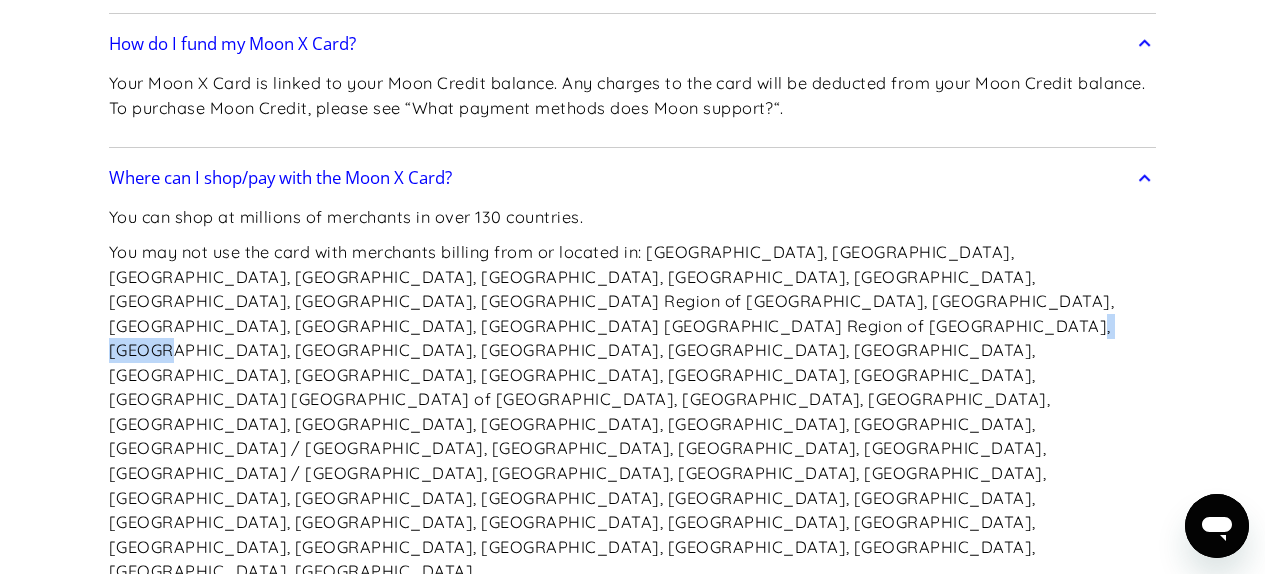 click on "You may not use the card with merchants billing from or located in: [GEOGRAPHIC_DATA], [GEOGRAPHIC_DATA], [GEOGRAPHIC_DATA], [GEOGRAPHIC_DATA], [GEOGRAPHIC_DATA], [GEOGRAPHIC_DATA], [GEOGRAPHIC_DATA], [GEOGRAPHIC_DATA], [GEOGRAPHIC_DATA], [GEOGRAPHIC_DATA] Region of [GEOGRAPHIC_DATA], [GEOGRAPHIC_DATA], [GEOGRAPHIC_DATA], [GEOGRAPHIC_DATA], [GEOGRAPHIC_DATA] [GEOGRAPHIC_DATA] Region of [GEOGRAPHIC_DATA], [GEOGRAPHIC_DATA], [GEOGRAPHIC_DATA], [GEOGRAPHIC_DATA], [GEOGRAPHIC_DATA], [GEOGRAPHIC_DATA], [GEOGRAPHIC_DATA], [GEOGRAPHIC_DATA], [GEOGRAPHIC_DATA], [GEOGRAPHIC_DATA], [GEOGRAPHIC_DATA], [GEOGRAPHIC_DATA] [GEOGRAPHIC_DATA] of [GEOGRAPHIC_DATA], [GEOGRAPHIC_DATA], [GEOGRAPHIC_DATA], [GEOGRAPHIC_DATA], [GEOGRAPHIC_DATA], [GEOGRAPHIC_DATA], [GEOGRAPHIC_DATA], [GEOGRAPHIC_DATA], [GEOGRAPHIC_DATA] / [GEOGRAPHIC_DATA], [GEOGRAPHIC_DATA], [GEOGRAPHIC_DATA], [GEOGRAPHIC_DATA], [GEOGRAPHIC_DATA] / [GEOGRAPHIC_DATA], [GEOGRAPHIC_DATA], [GEOGRAPHIC_DATA], [GEOGRAPHIC_DATA], [GEOGRAPHIC_DATA], [GEOGRAPHIC_DATA], [GEOGRAPHIC_DATA], [GEOGRAPHIC_DATA], [GEOGRAPHIC_DATA], [GEOGRAPHIC_DATA], [GEOGRAPHIC_DATA], [GEOGRAPHIC_DATA], [GEOGRAPHIC_DATA], [GEOGRAPHIC_DATA], [GEOGRAPHIC_DATA], [GEOGRAPHIC_DATA], [GEOGRAPHIC_DATA], [GEOGRAPHIC_DATA], [GEOGRAPHIC_DATA], [GEOGRAPHIC_DATA], [GEOGRAPHIC_DATA]." at bounding box center (633, 412) 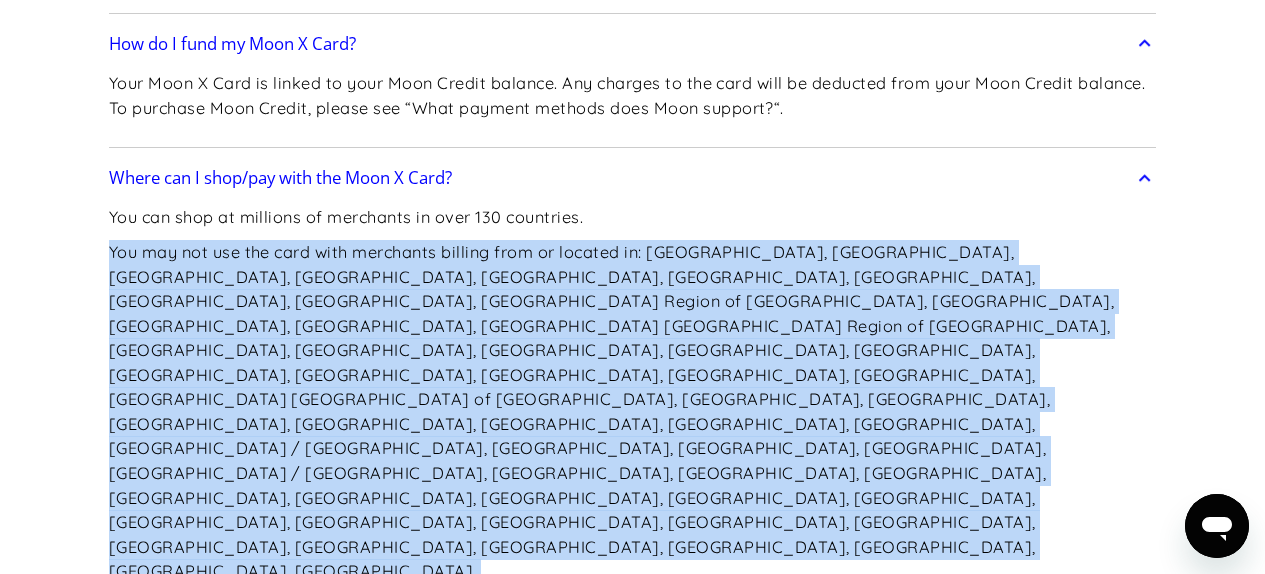 click on "You may not use the card with merchants billing from or located in: [GEOGRAPHIC_DATA], [GEOGRAPHIC_DATA], [GEOGRAPHIC_DATA], [GEOGRAPHIC_DATA], [GEOGRAPHIC_DATA], [GEOGRAPHIC_DATA], [GEOGRAPHIC_DATA], [GEOGRAPHIC_DATA], [GEOGRAPHIC_DATA], [GEOGRAPHIC_DATA] Region of [GEOGRAPHIC_DATA], [GEOGRAPHIC_DATA], [GEOGRAPHIC_DATA], [GEOGRAPHIC_DATA], [GEOGRAPHIC_DATA] [GEOGRAPHIC_DATA] Region of [GEOGRAPHIC_DATA], [GEOGRAPHIC_DATA], [GEOGRAPHIC_DATA], [GEOGRAPHIC_DATA], [GEOGRAPHIC_DATA], [GEOGRAPHIC_DATA], [GEOGRAPHIC_DATA], [GEOGRAPHIC_DATA], [GEOGRAPHIC_DATA], [GEOGRAPHIC_DATA], [GEOGRAPHIC_DATA], [GEOGRAPHIC_DATA] [GEOGRAPHIC_DATA] of [GEOGRAPHIC_DATA], [GEOGRAPHIC_DATA], [GEOGRAPHIC_DATA], [GEOGRAPHIC_DATA], [GEOGRAPHIC_DATA], [GEOGRAPHIC_DATA], [GEOGRAPHIC_DATA], [GEOGRAPHIC_DATA], [GEOGRAPHIC_DATA] / [GEOGRAPHIC_DATA], [GEOGRAPHIC_DATA], [GEOGRAPHIC_DATA], [GEOGRAPHIC_DATA], [GEOGRAPHIC_DATA] / [GEOGRAPHIC_DATA], [GEOGRAPHIC_DATA], [GEOGRAPHIC_DATA], [GEOGRAPHIC_DATA], [GEOGRAPHIC_DATA], [GEOGRAPHIC_DATA], [GEOGRAPHIC_DATA], [GEOGRAPHIC_DATA], [GEOGRAPHIC_DATA], [GEOGRAPHIC_DATA], [GEOGRAPHIC_DATA], [GEOGRAPHIC_DATA], [GEOGRAPHIC_DATA], [GEOGRAPHIC_DATA], [GEOGRAPHIC_DATA], [GEOGRAPHIC_DATA], [GEOGRAPHIC_DATA], [GEOGRAPHIC_DATA], [GEOGRAPHIC_DATA], [GEOGRAPHIC_DATA], [GEOGRAPHIC_DATA]." at bounding box center (633, 412) 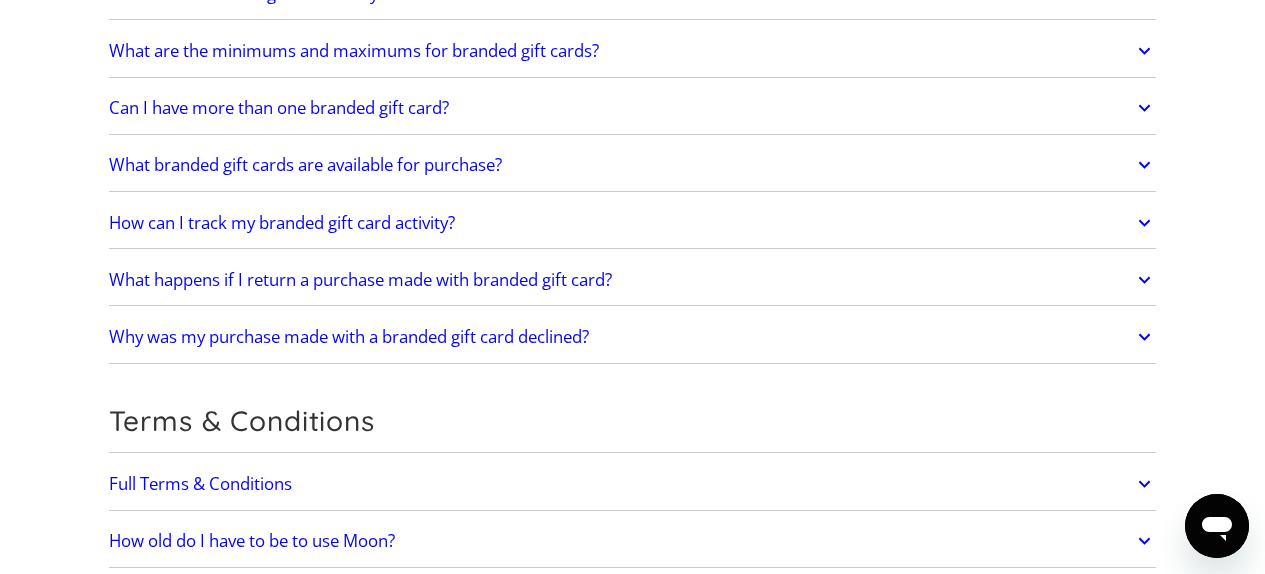 scroll, scrollTop: 5186, scrollLeft: 0, axis: vertical 